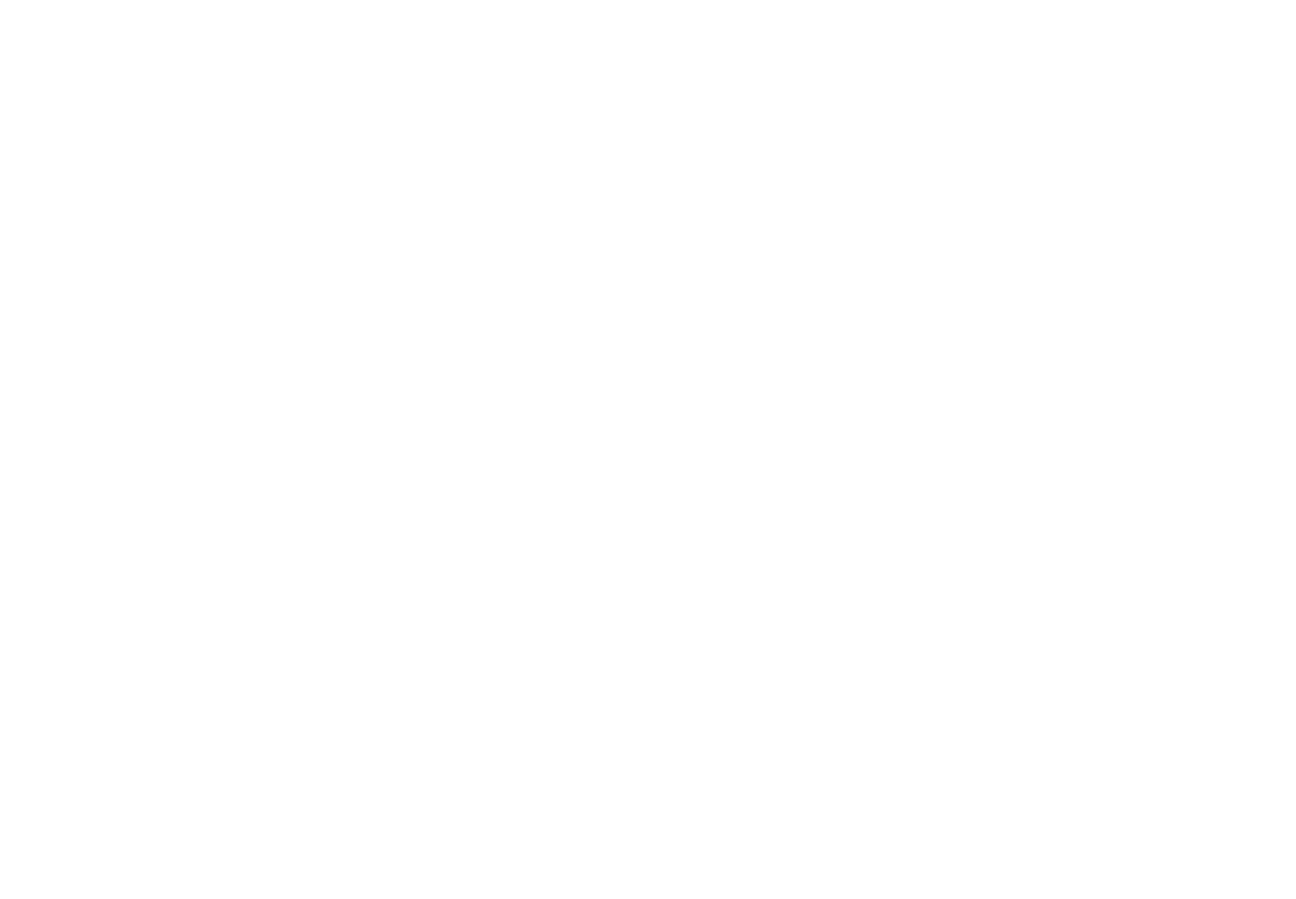 scroll, scrollTop: 0, scrollLeft: 0, axis: both 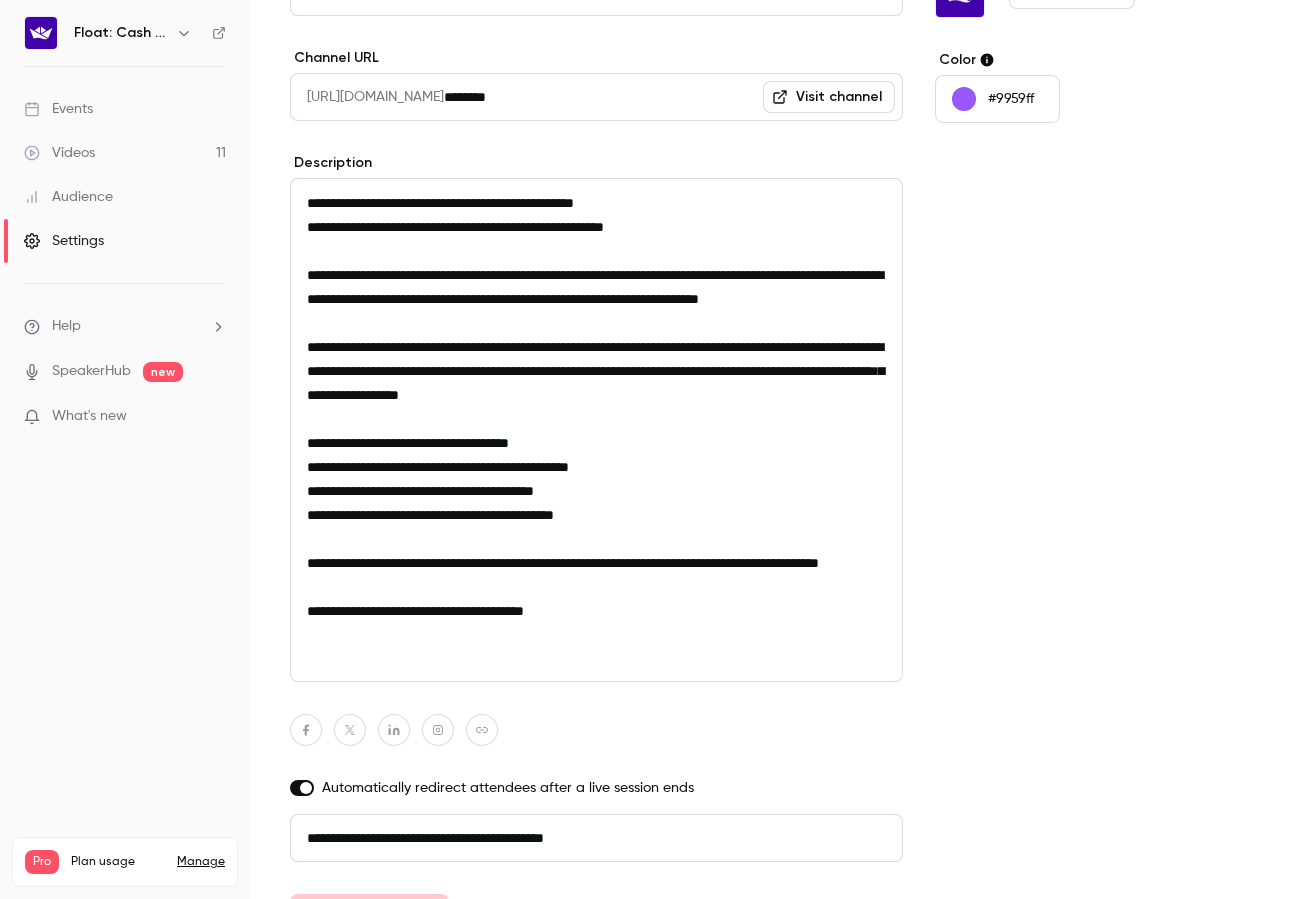 click on "Events" at bounding box center (125, 109) 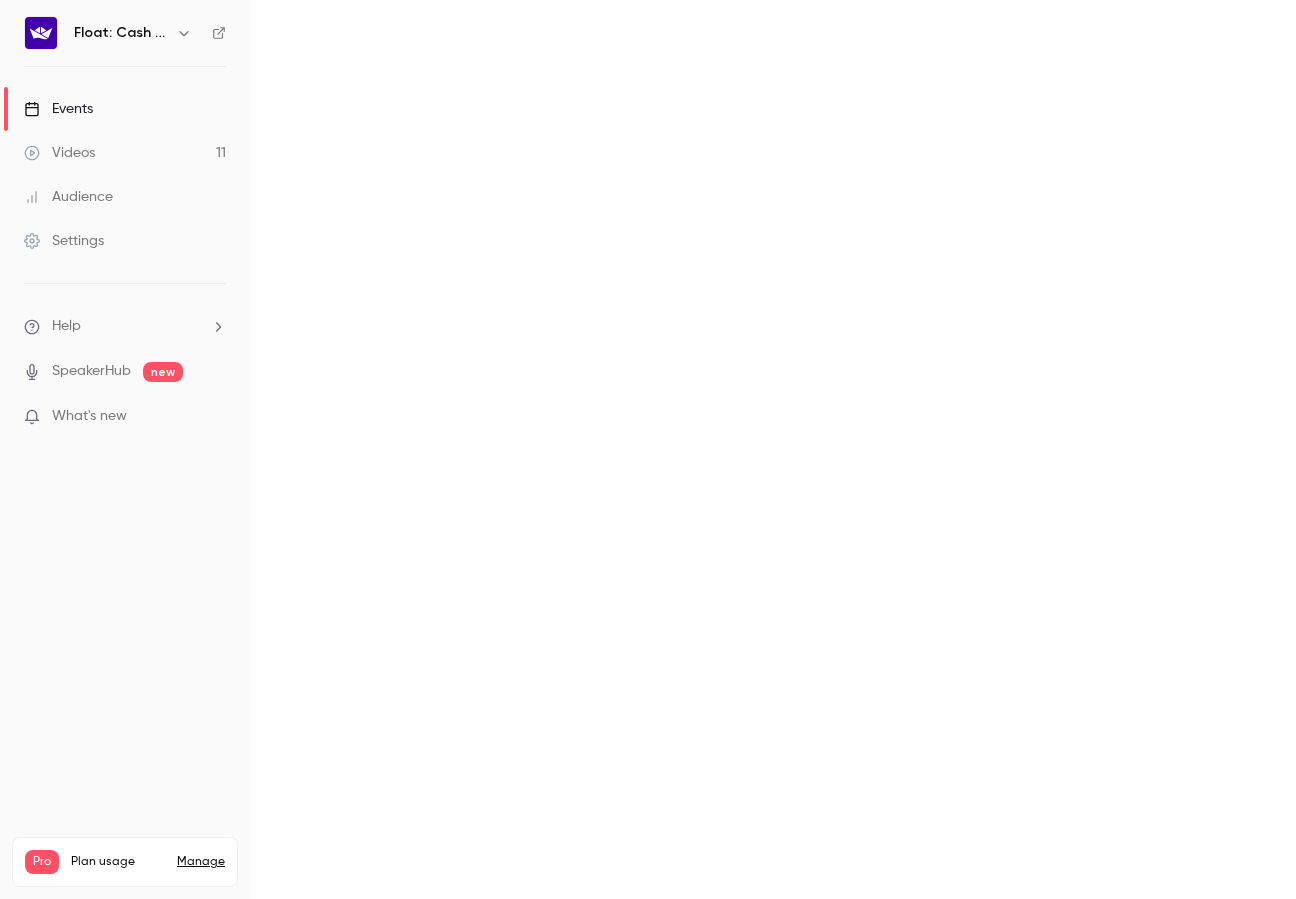 scroll, scrollTop: 0, scrollLeft: 0, axis: both 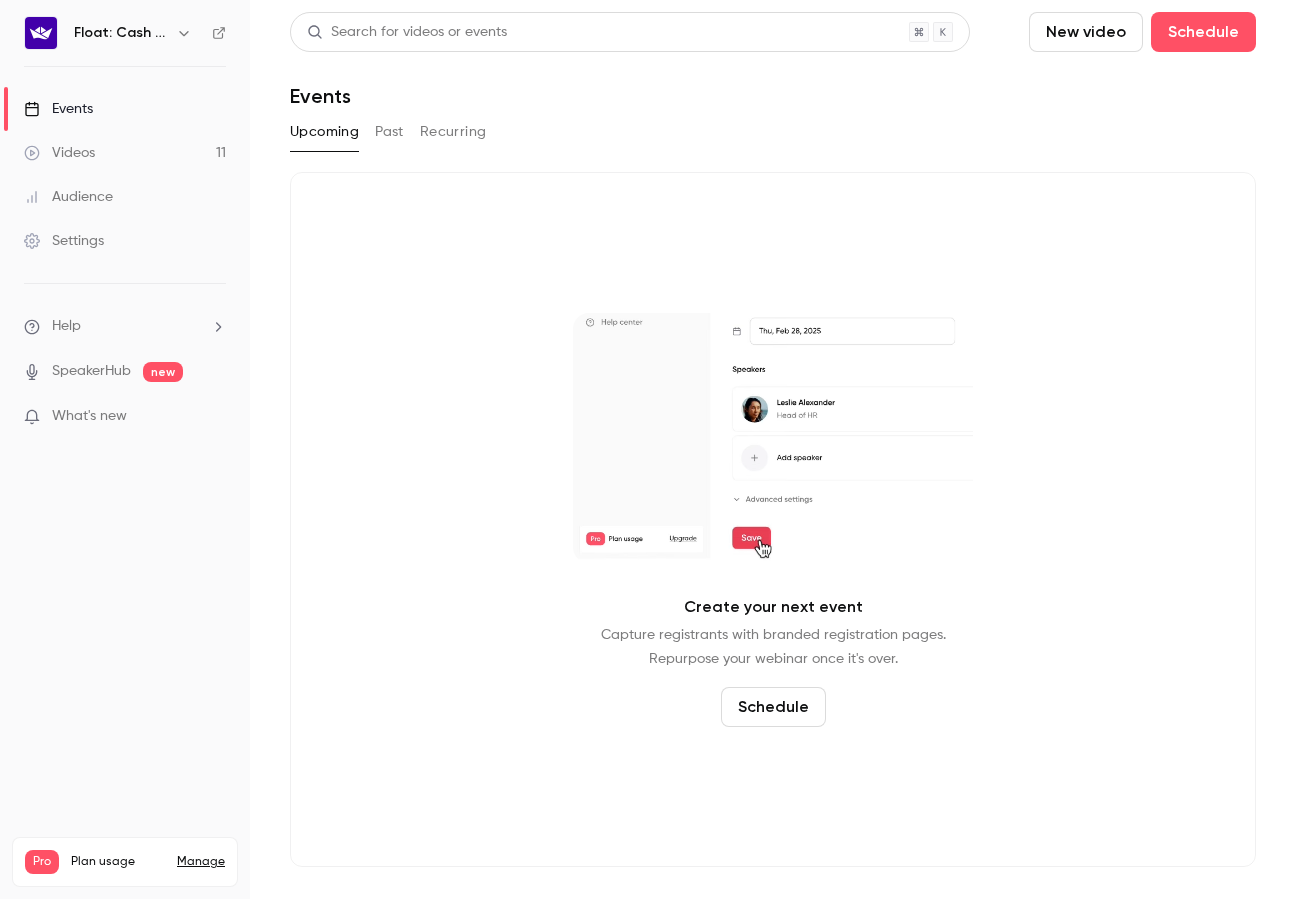 click on "Videos 11" at bounding box center [125, 153] 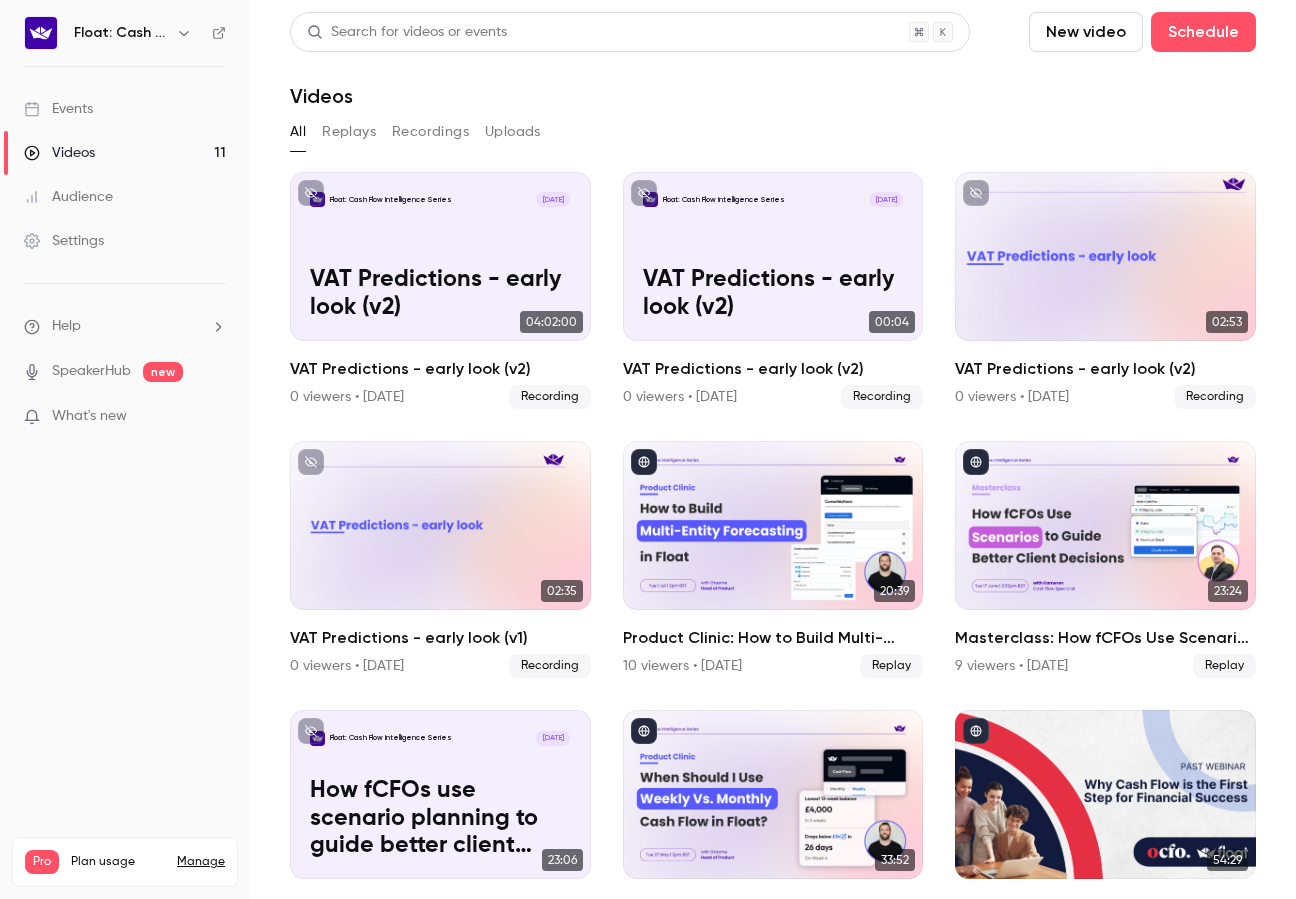 click on "Events" at bounding box center [58, 109] 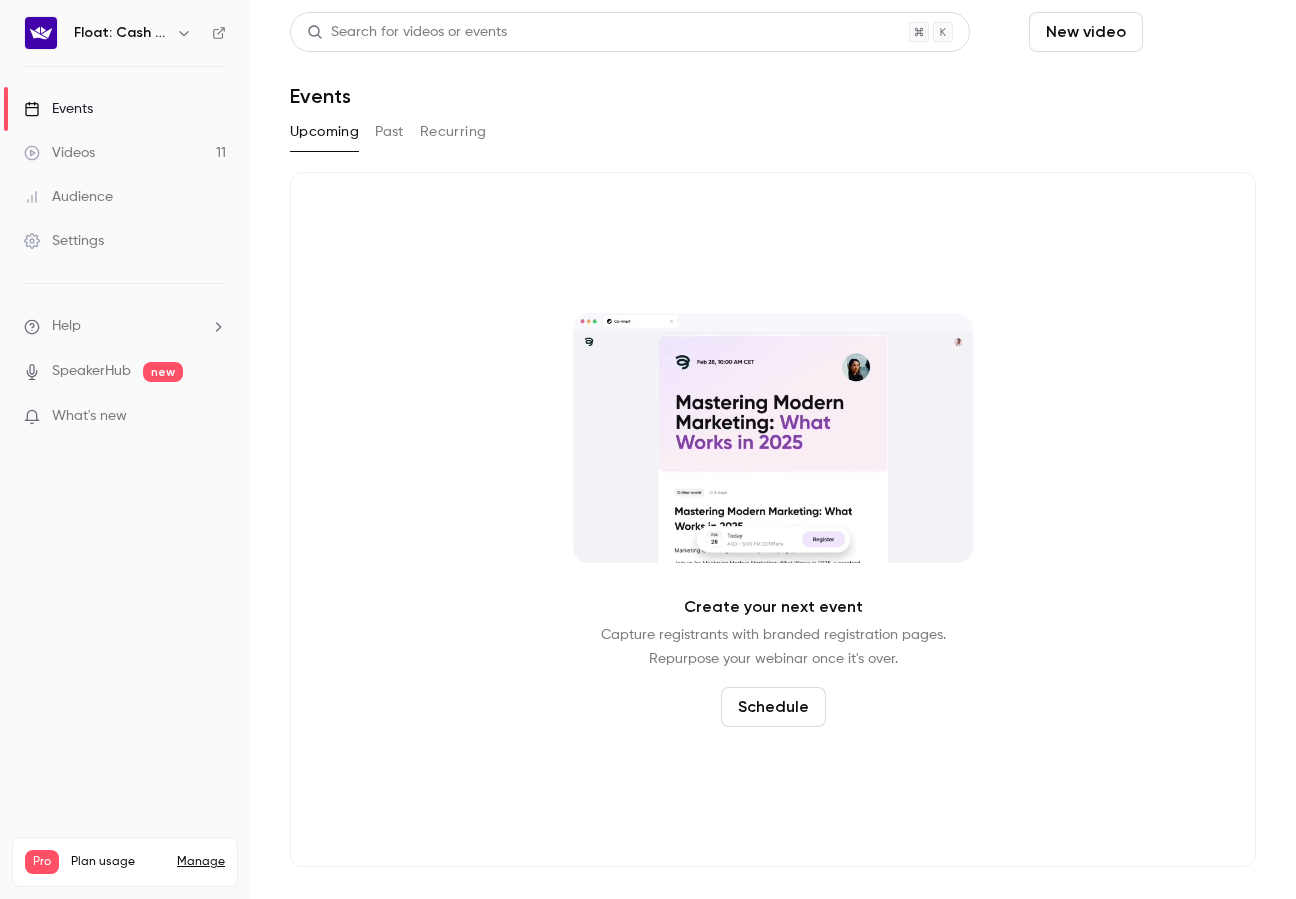 click on "Schedule" at bounding box center [1203, 32] 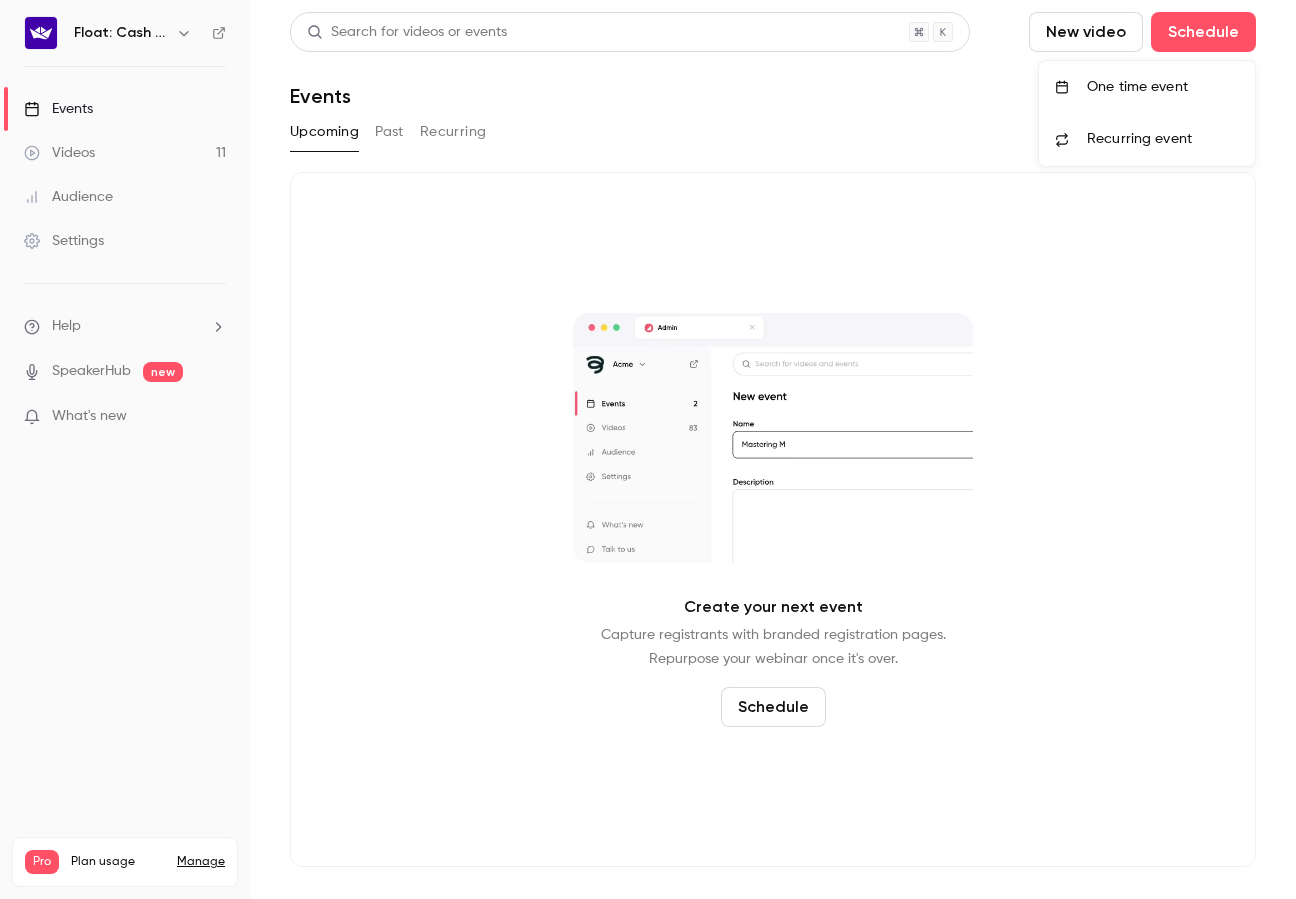 click on "One time event" at bounding box center [1163, 87] 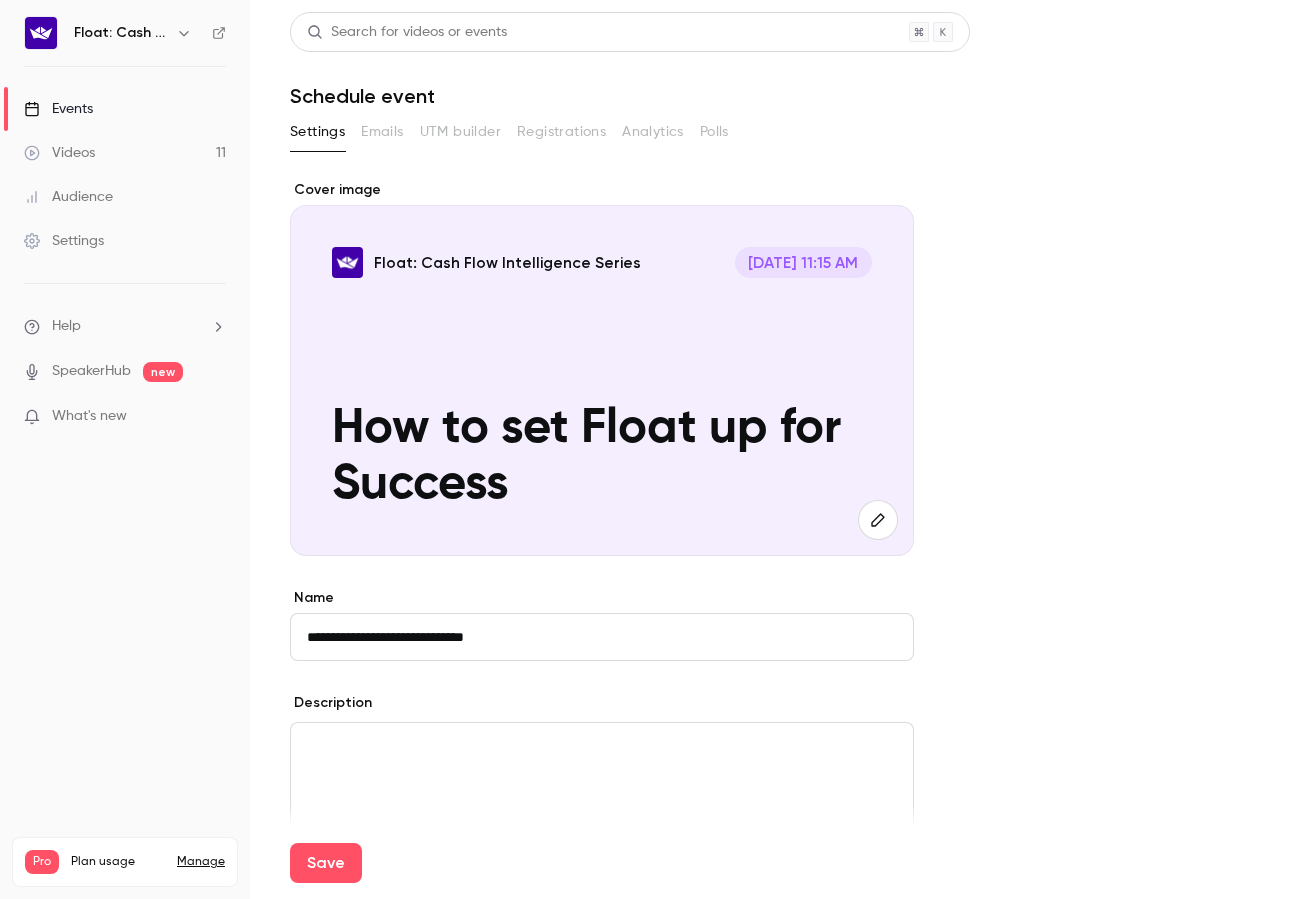 click on "**********" at bounding box center [602, 637] 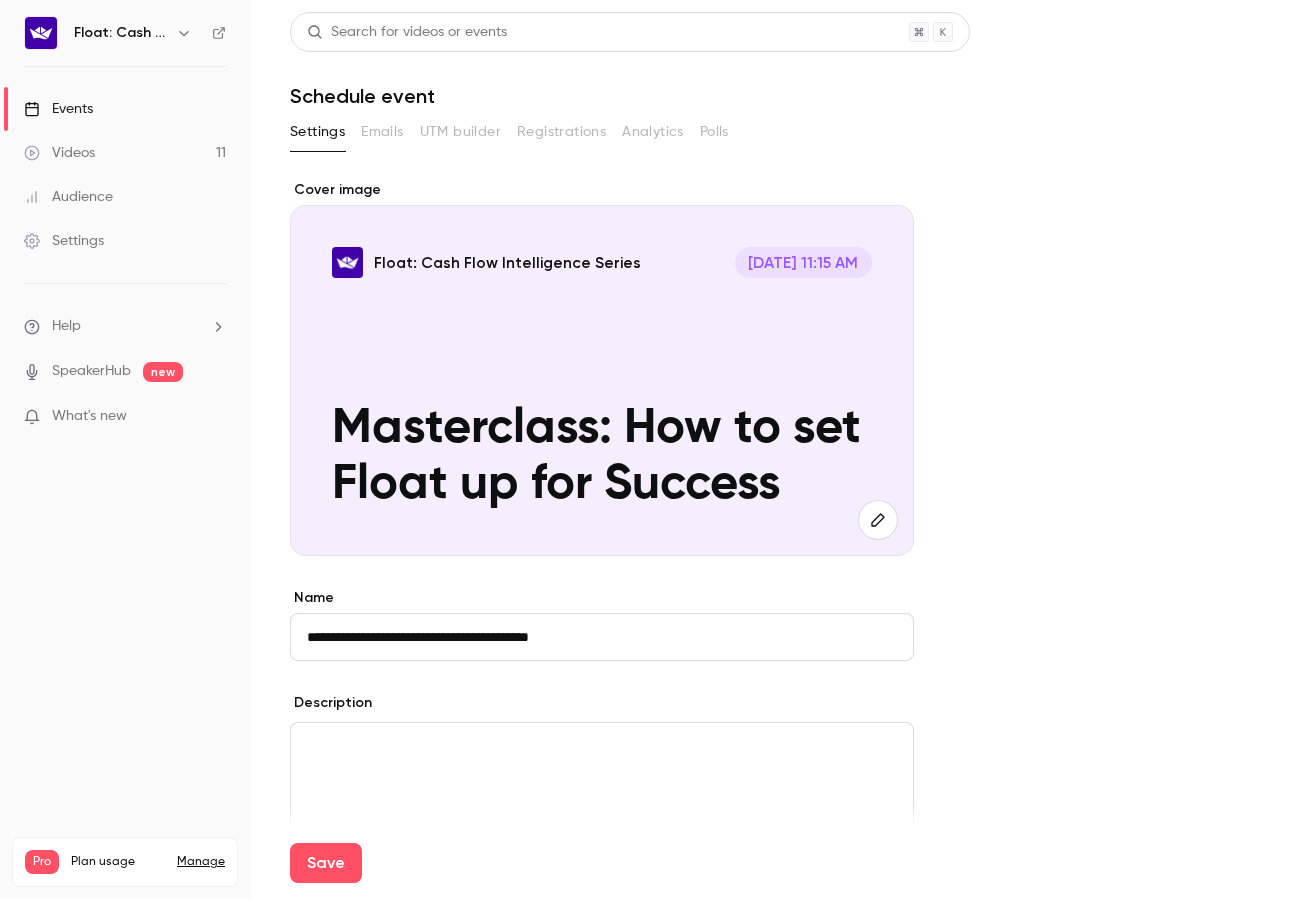 click on "**********" at bounding box center (602, 637) 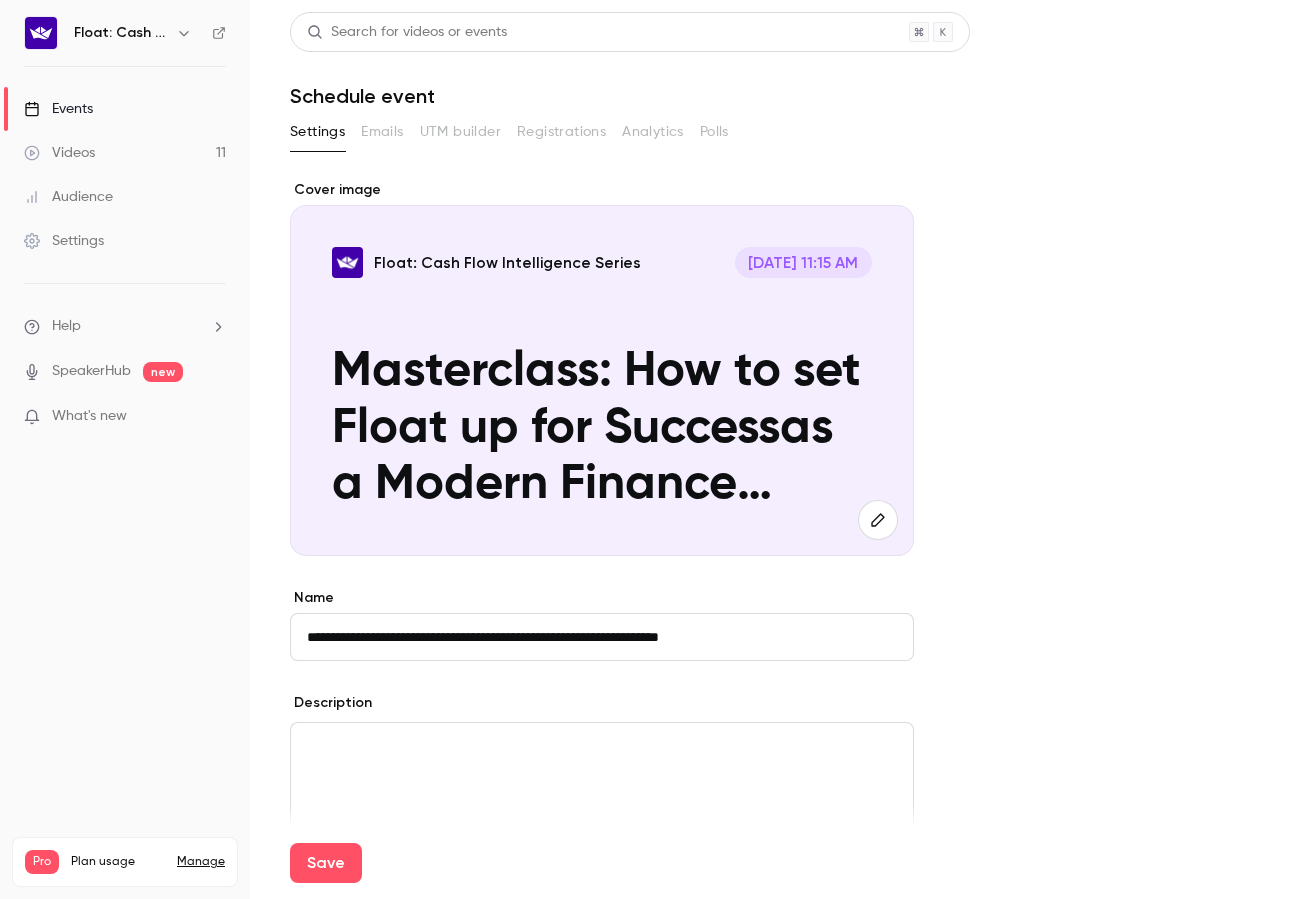 click on "**********" at bounding box center [602, 637] 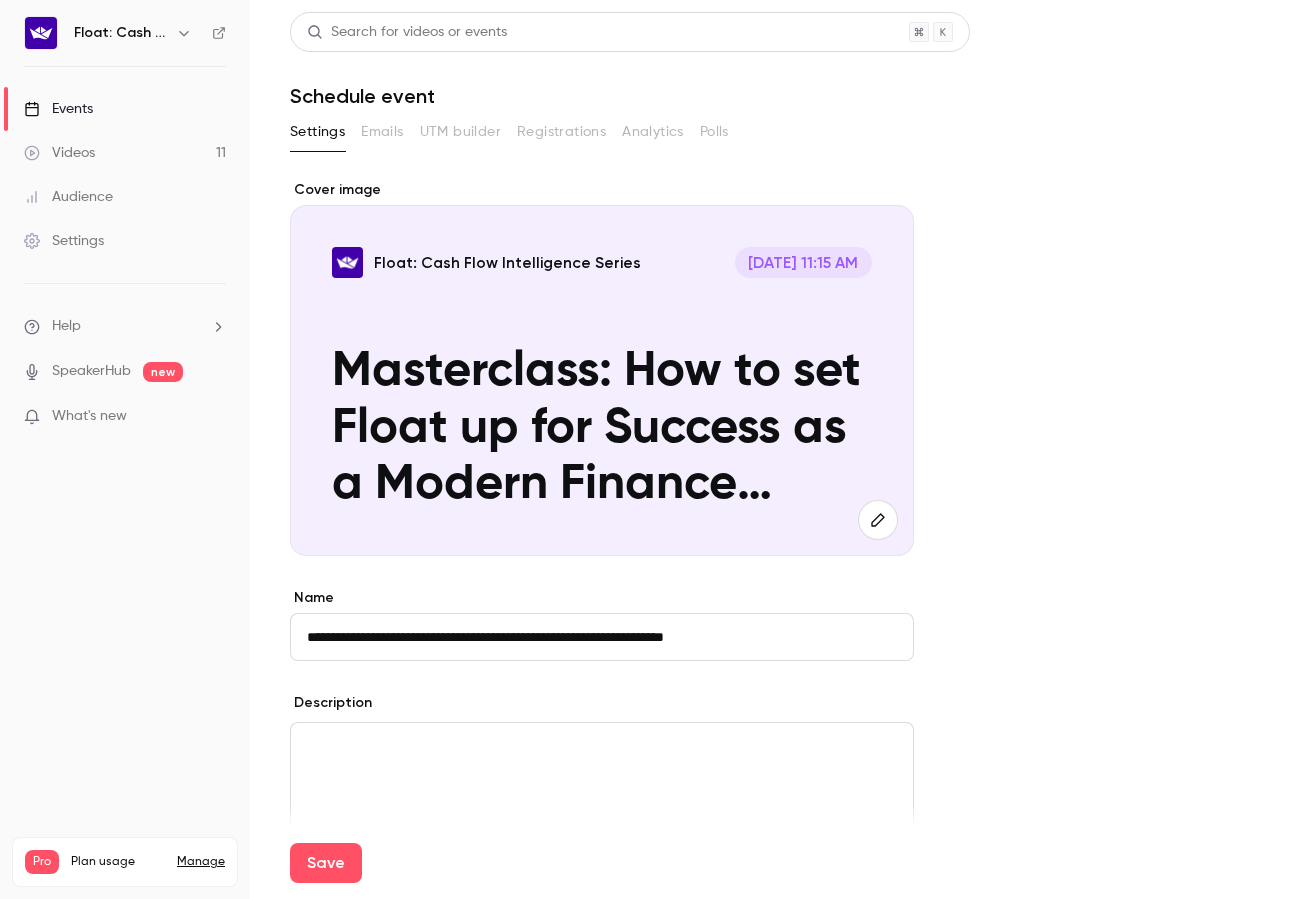 drag, startPoint x: 349, startPoint y: 656, endPoint x: 282, endPoint y: 638, distance: 69.375786 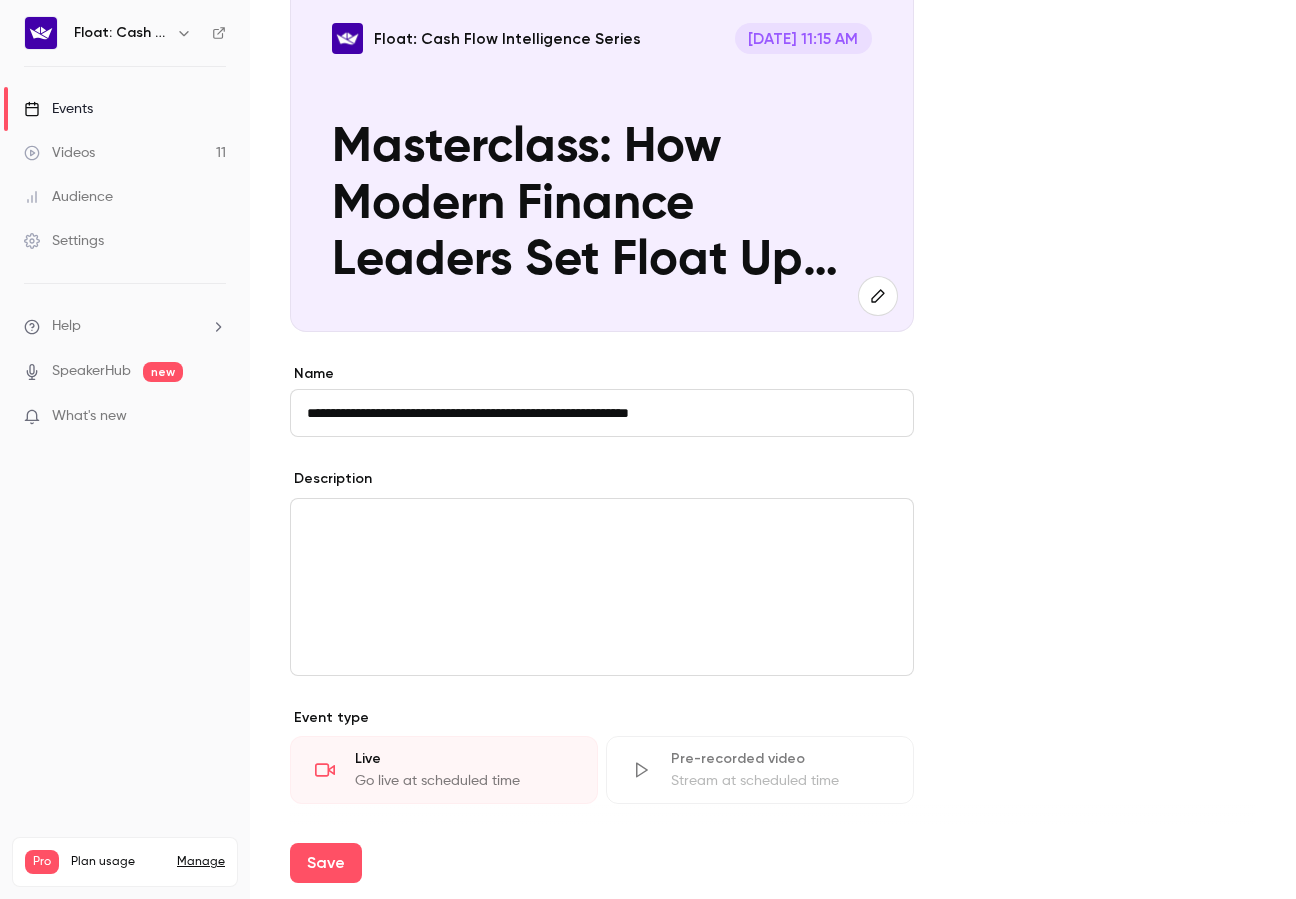 scroll, scrollTop: 418, scrollLeft: 0, axis: vertical 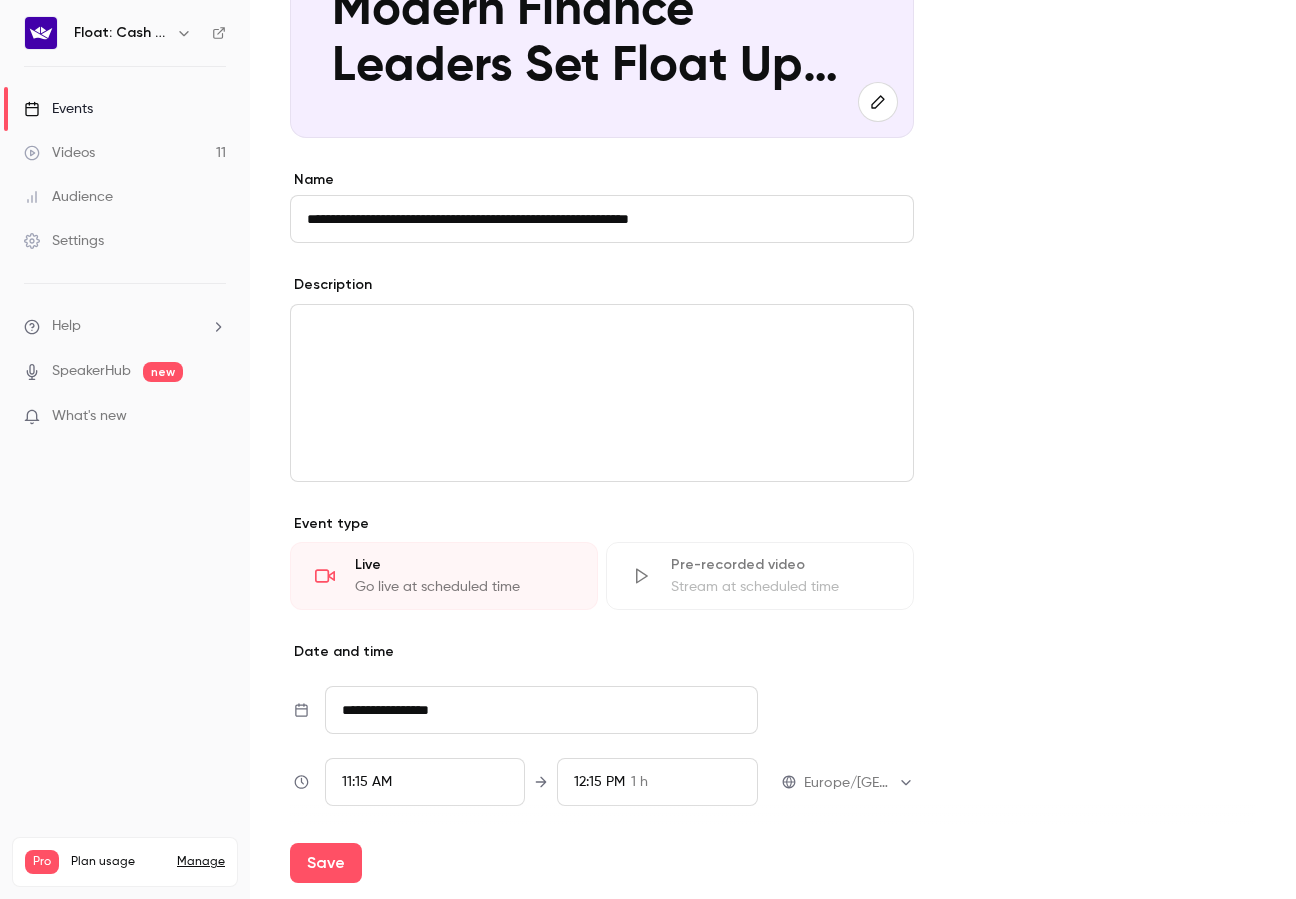 type on "**********" 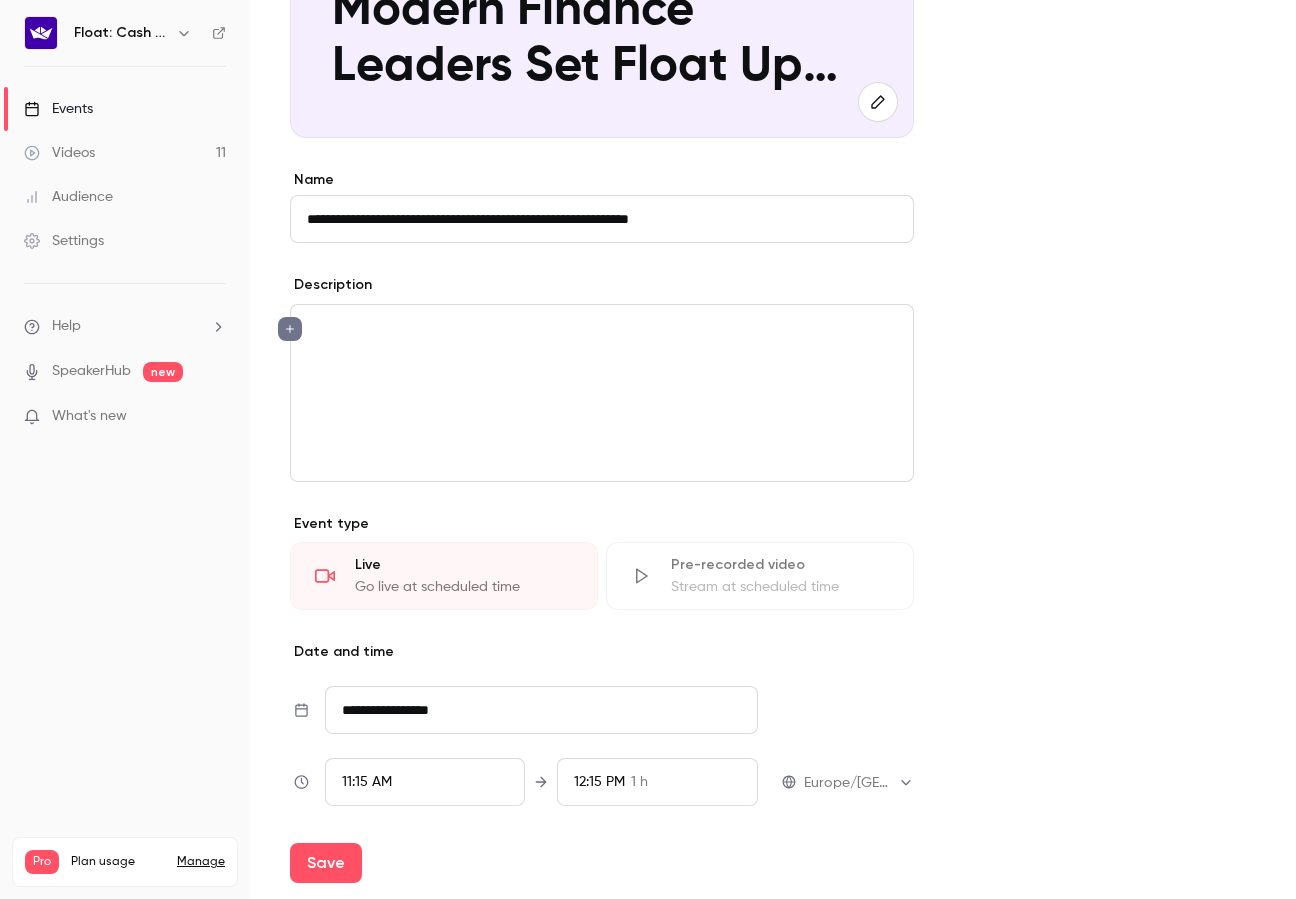 scroll, scrollTop: 0, scrollLeft: 0, axis: both 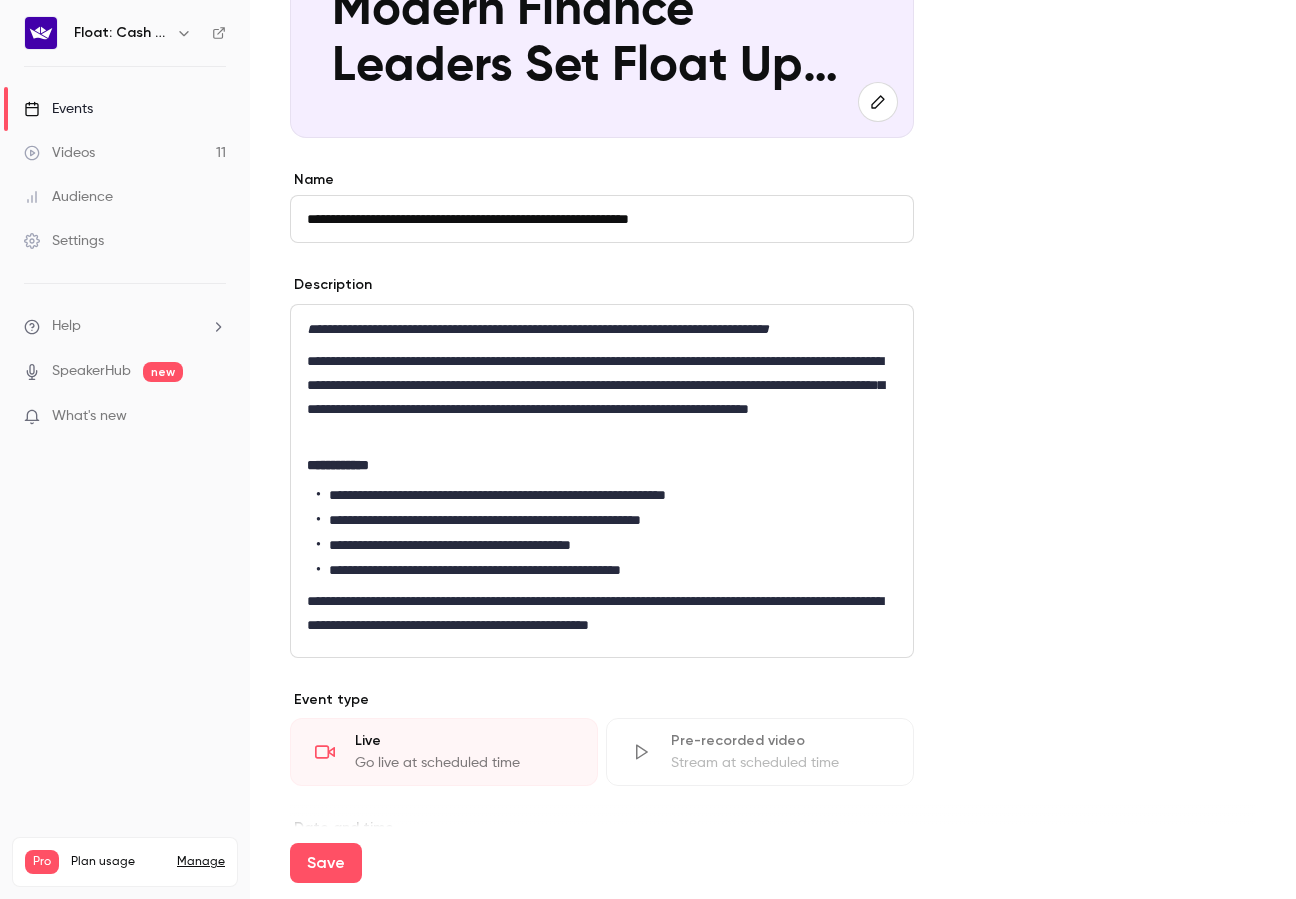 click on "**********" at bounding box center [538, 329] 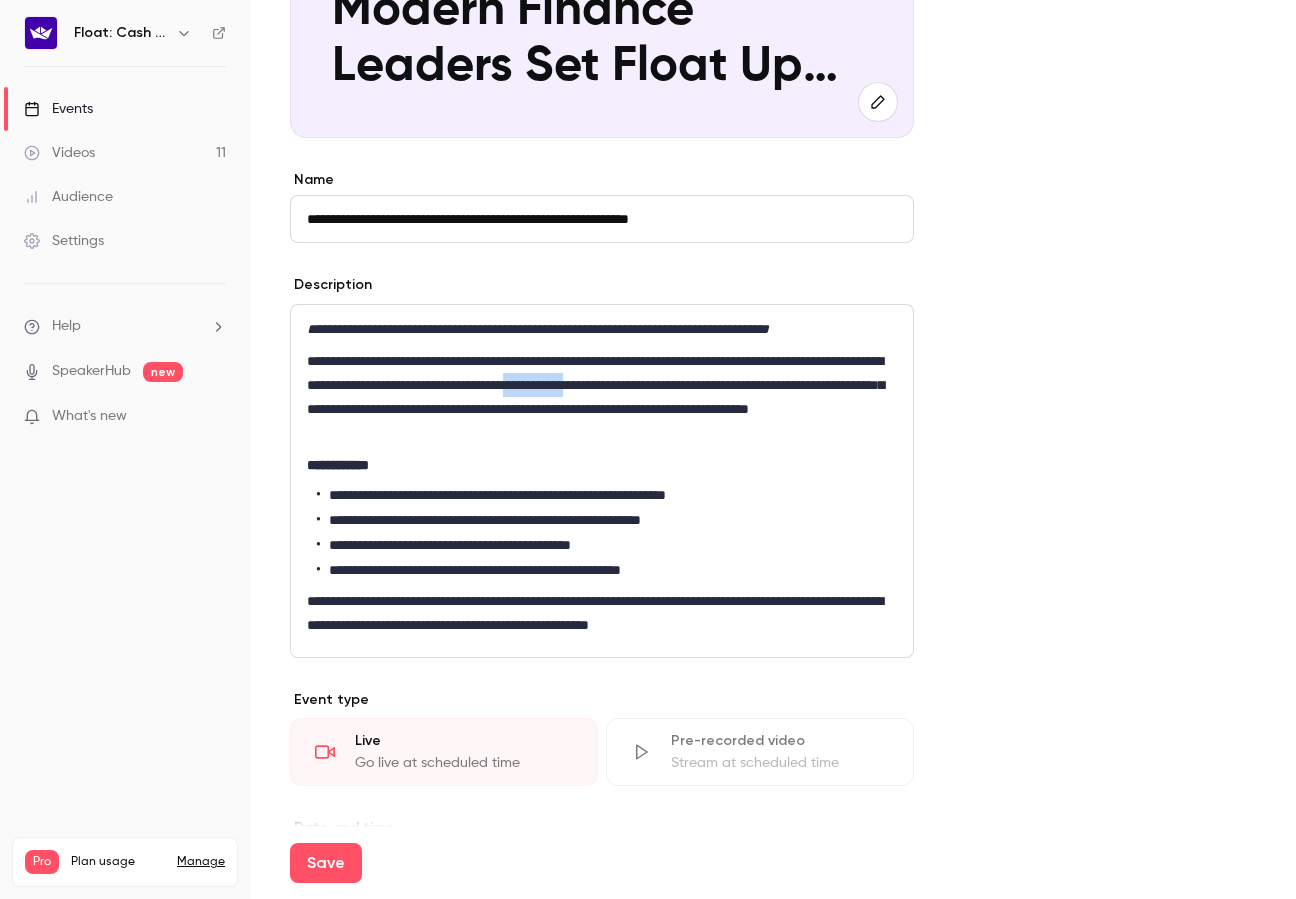 drag, startPoint x: 769, startPoint y: 412, endPoint x: 696, endPoint y: 418, distance: 73.24616 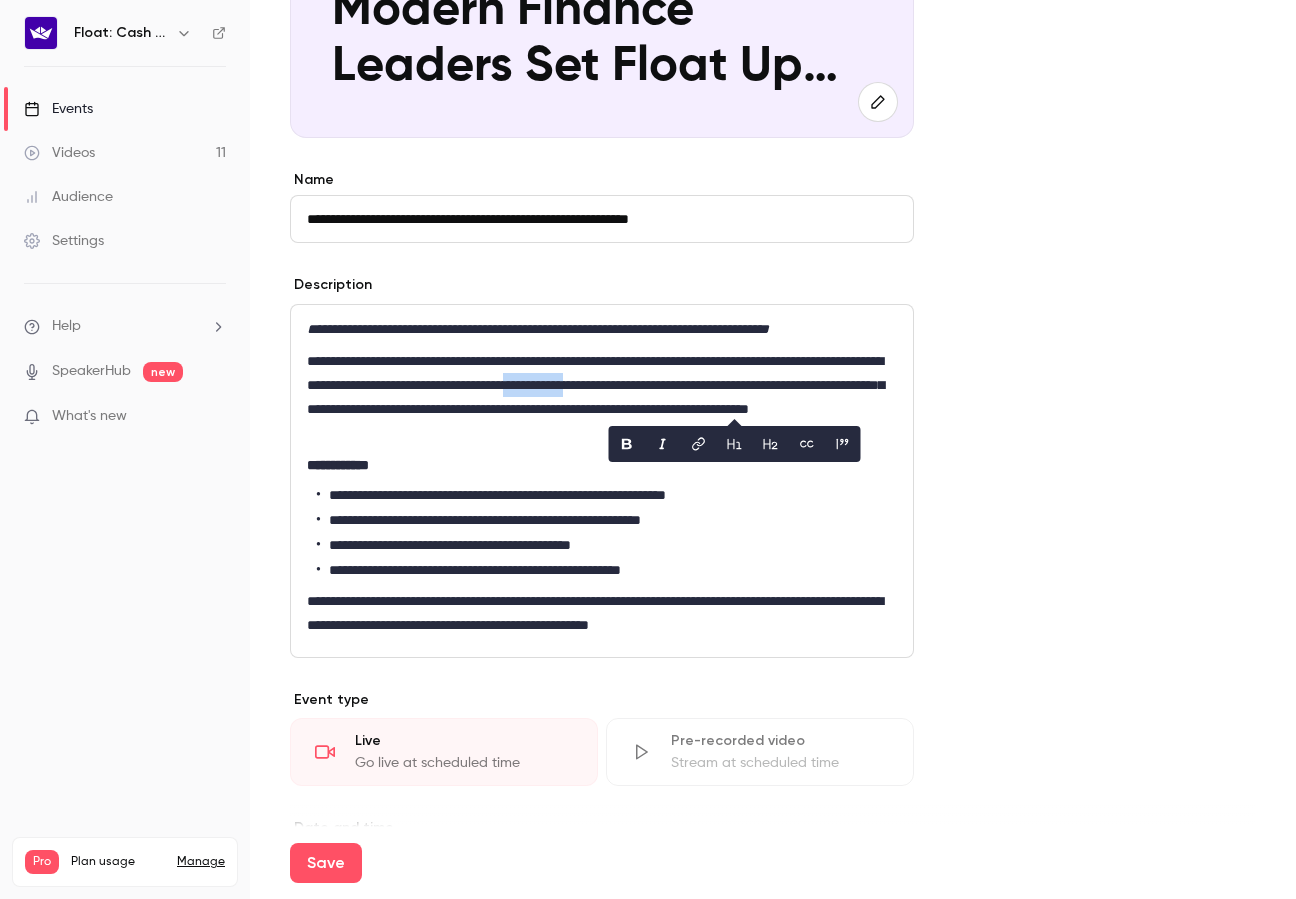type 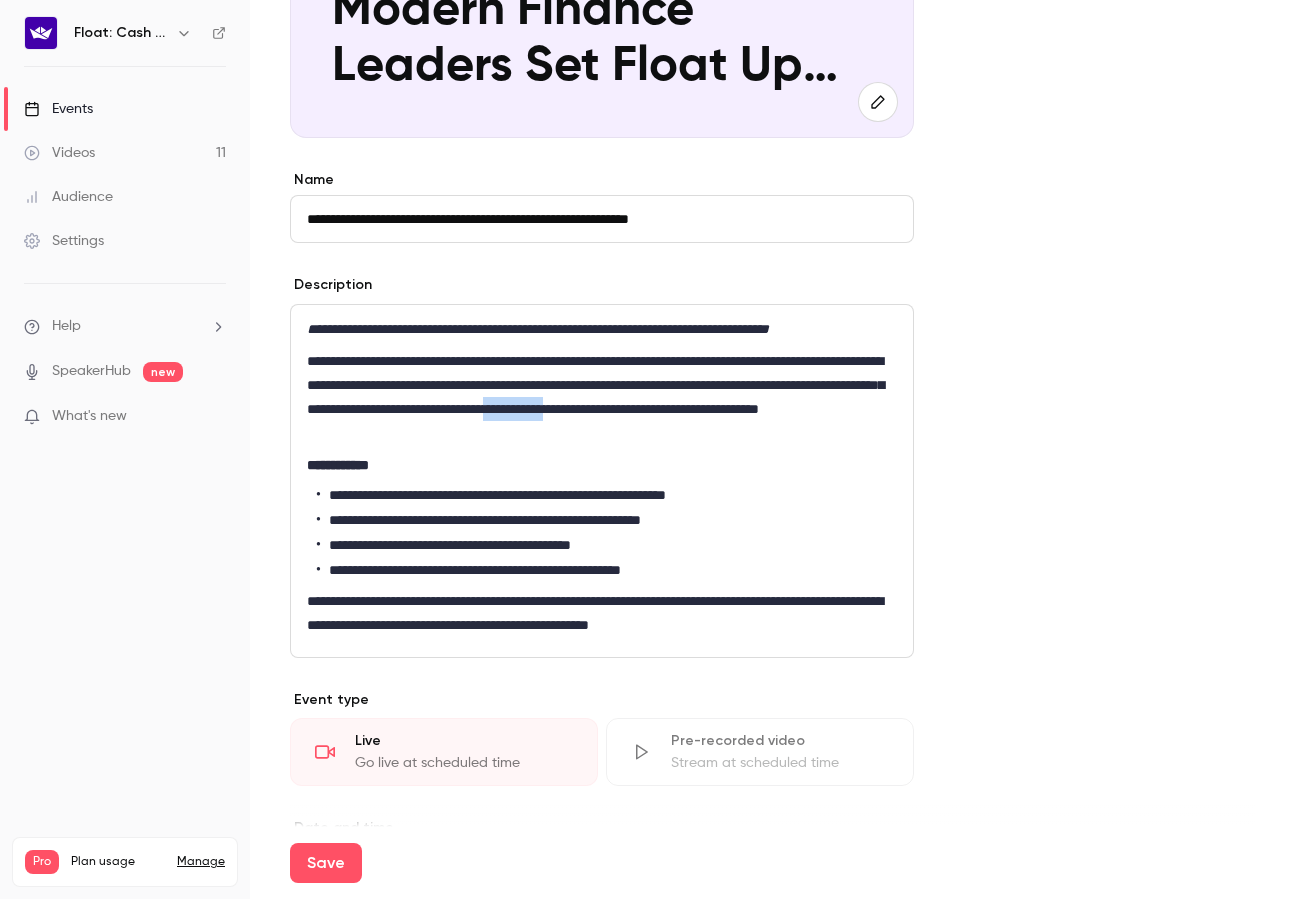 drag, startPoint x: 345, startPoint y: 451, endPoint x: 834, endPoint y: 430, distance: 489.4507 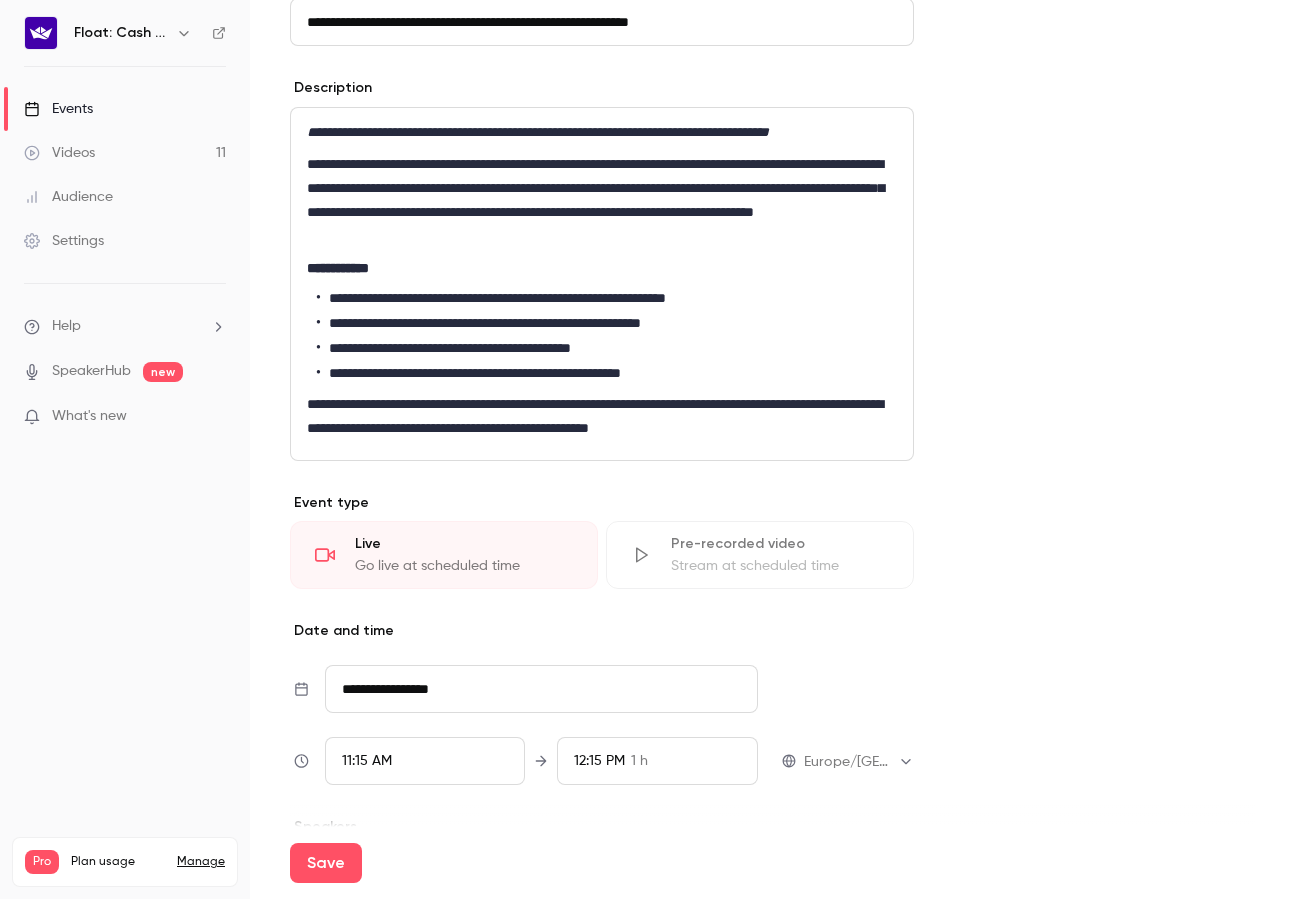 scroll, scrollTop: 843, scrollLeft: 0, axis: vertical 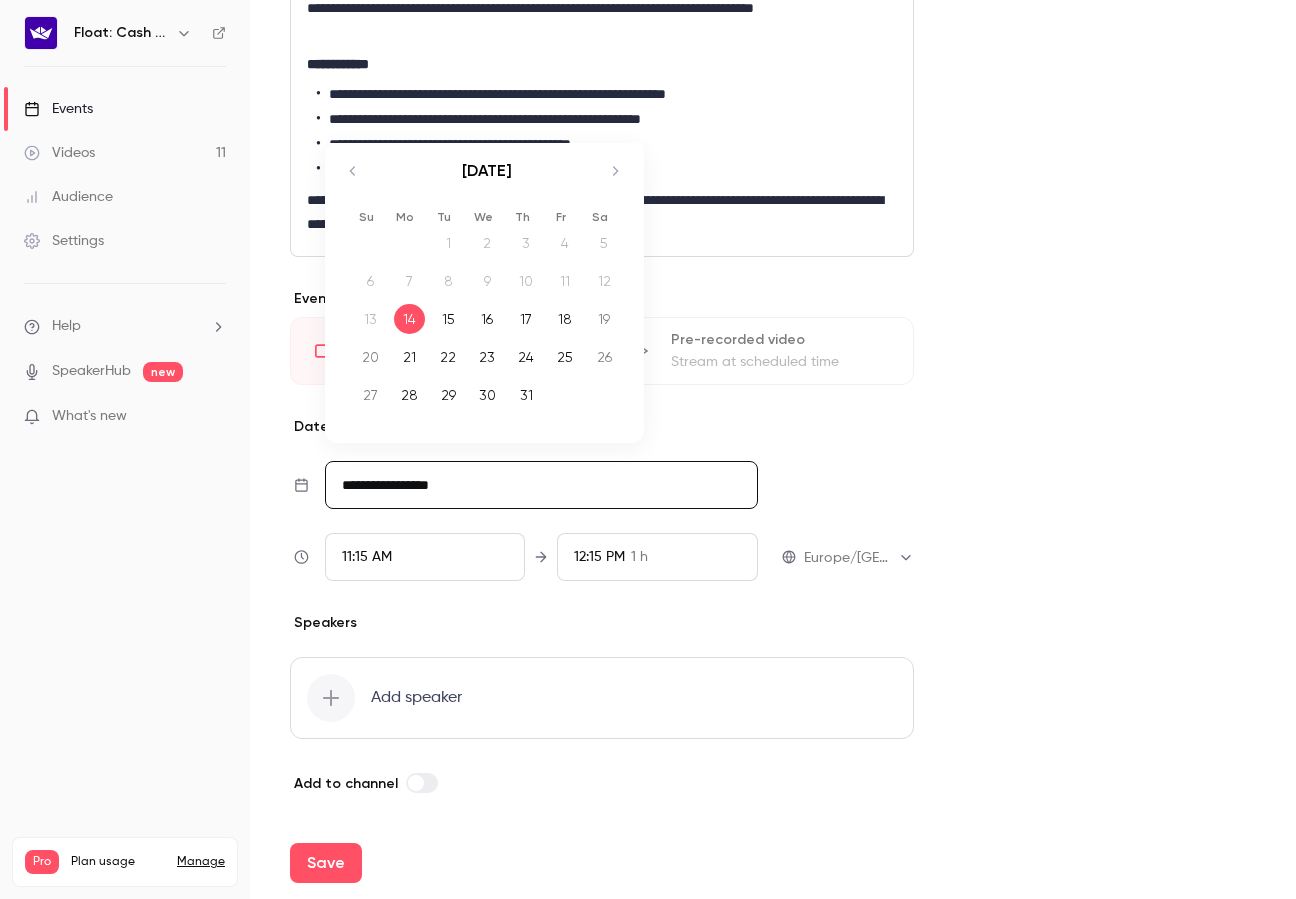 click on "**********" at bounding box center [541, 485] 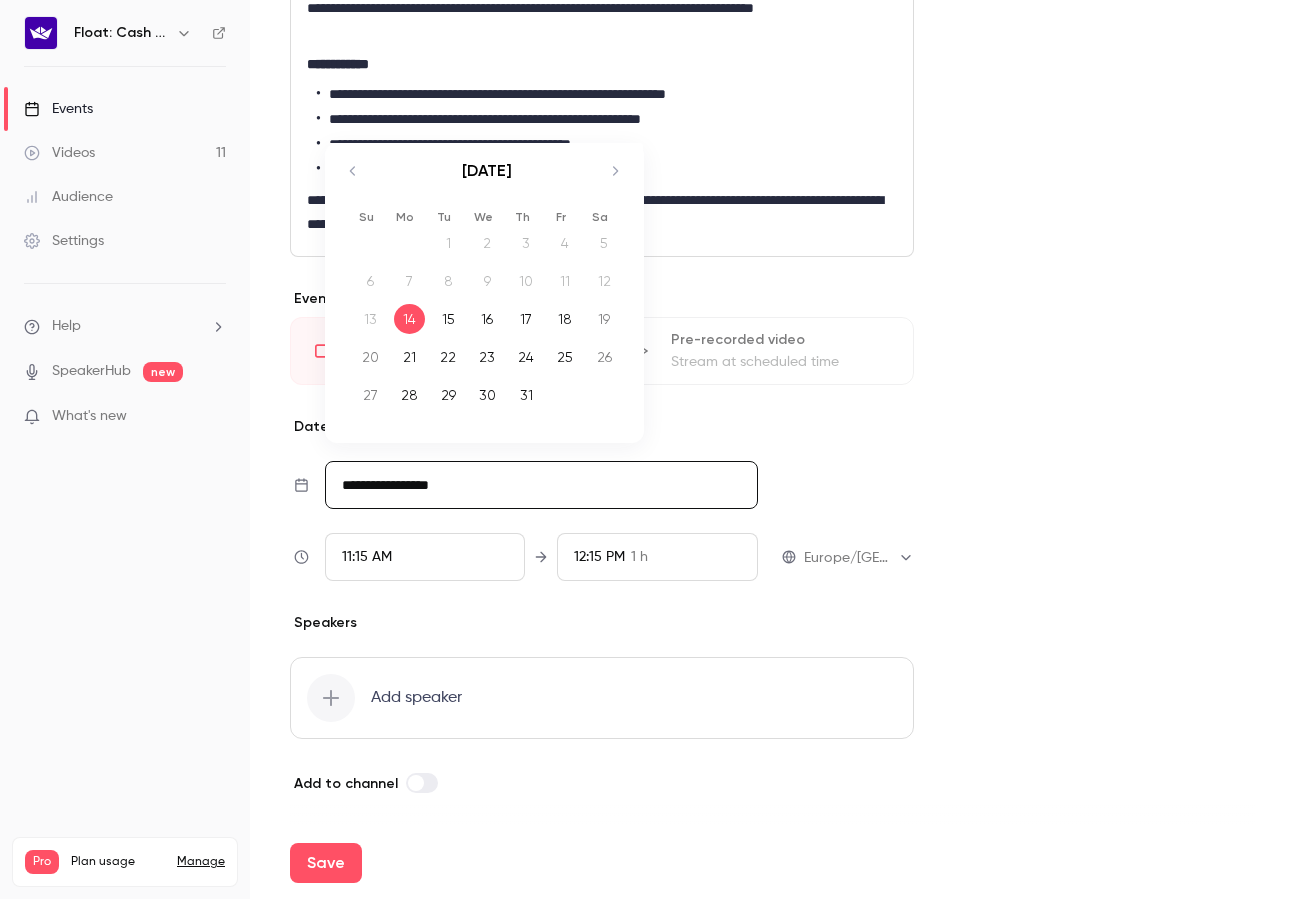 click on "15" at bounding box center (448, 319) 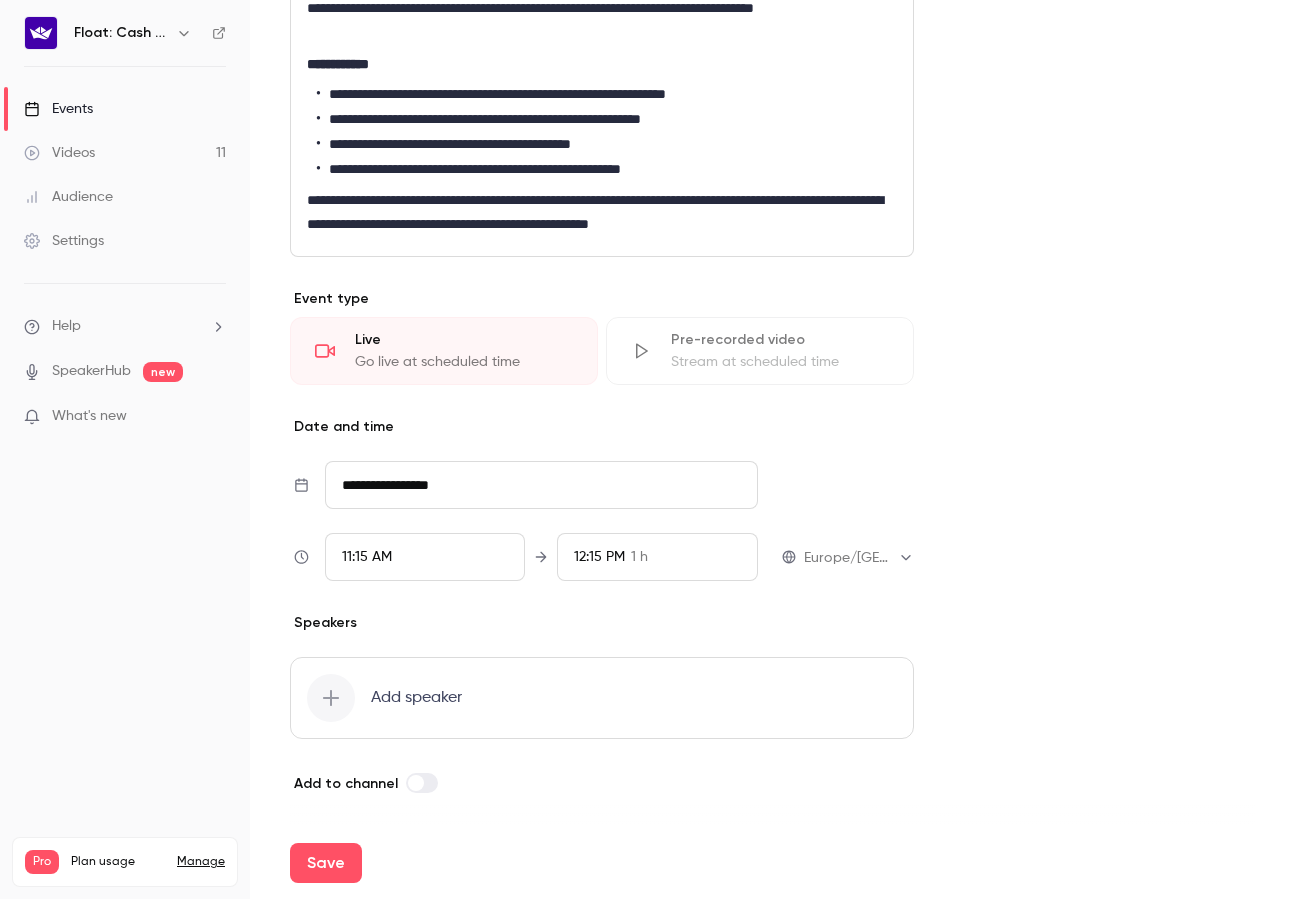 click on "11:15 AM" at bounding box center (425, 557) 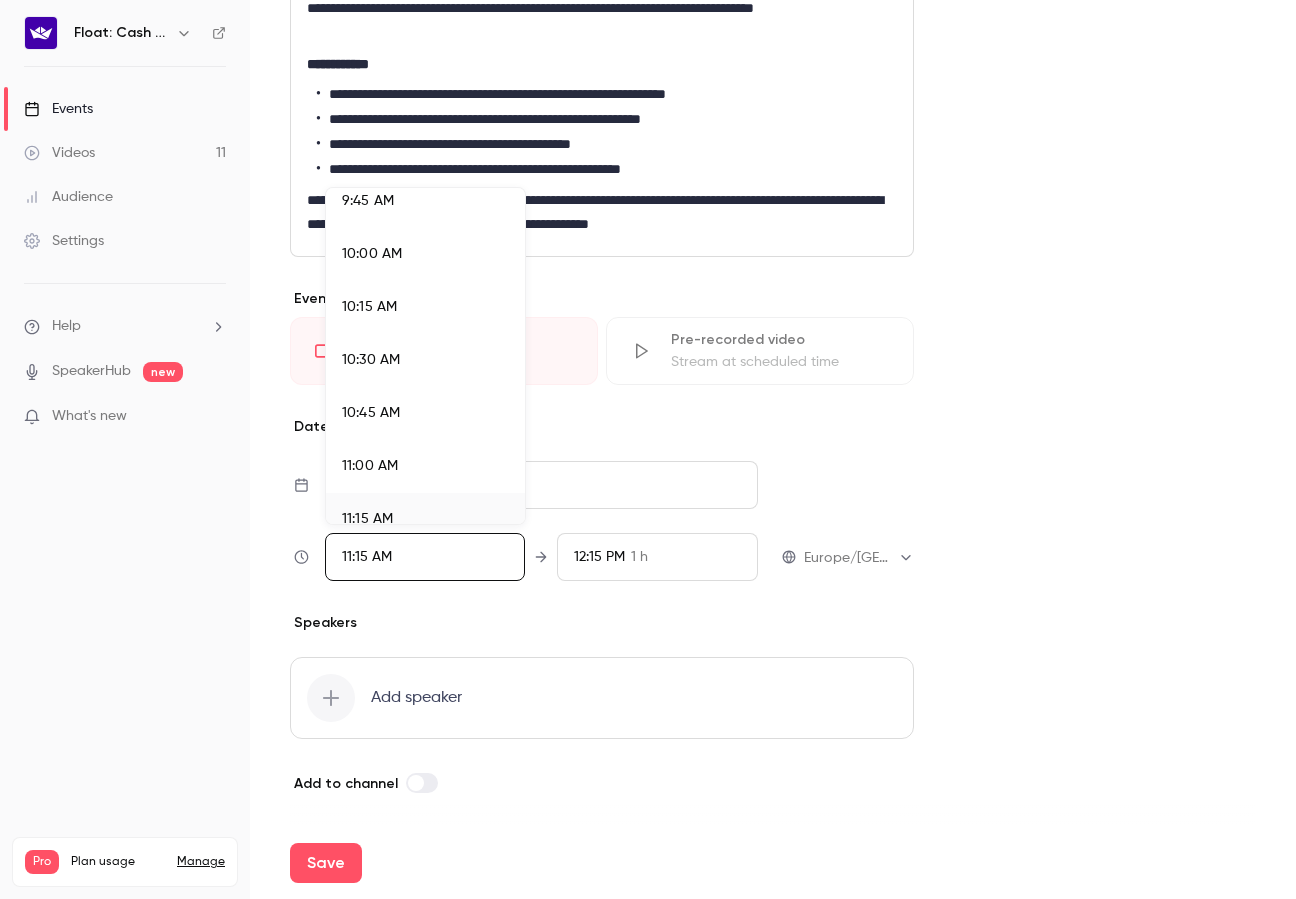 scroll, scrollTop: 2837, scrollLeft: 0, axis: vertical 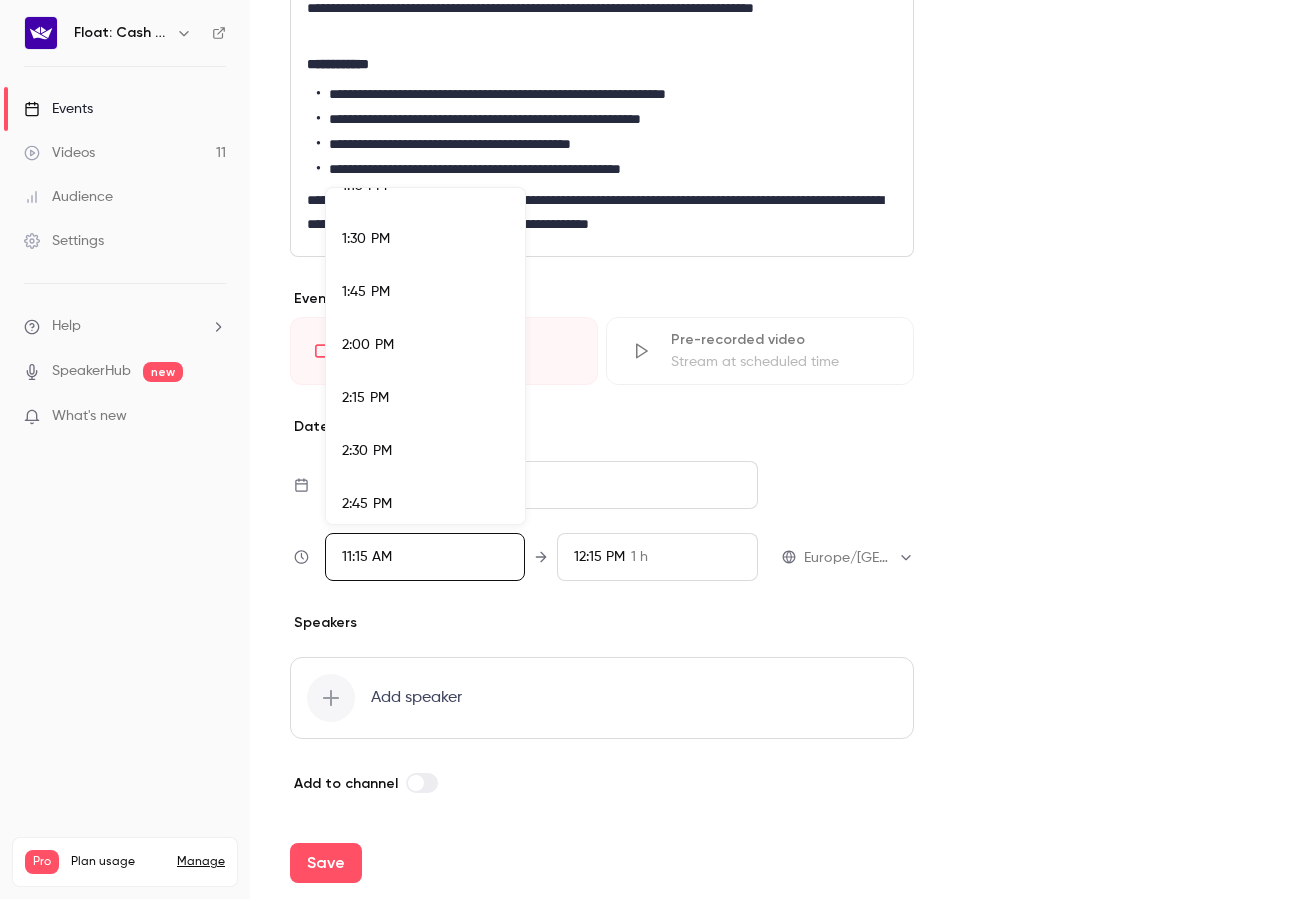click on "2:00 PM" at bounding box center (425, 345) 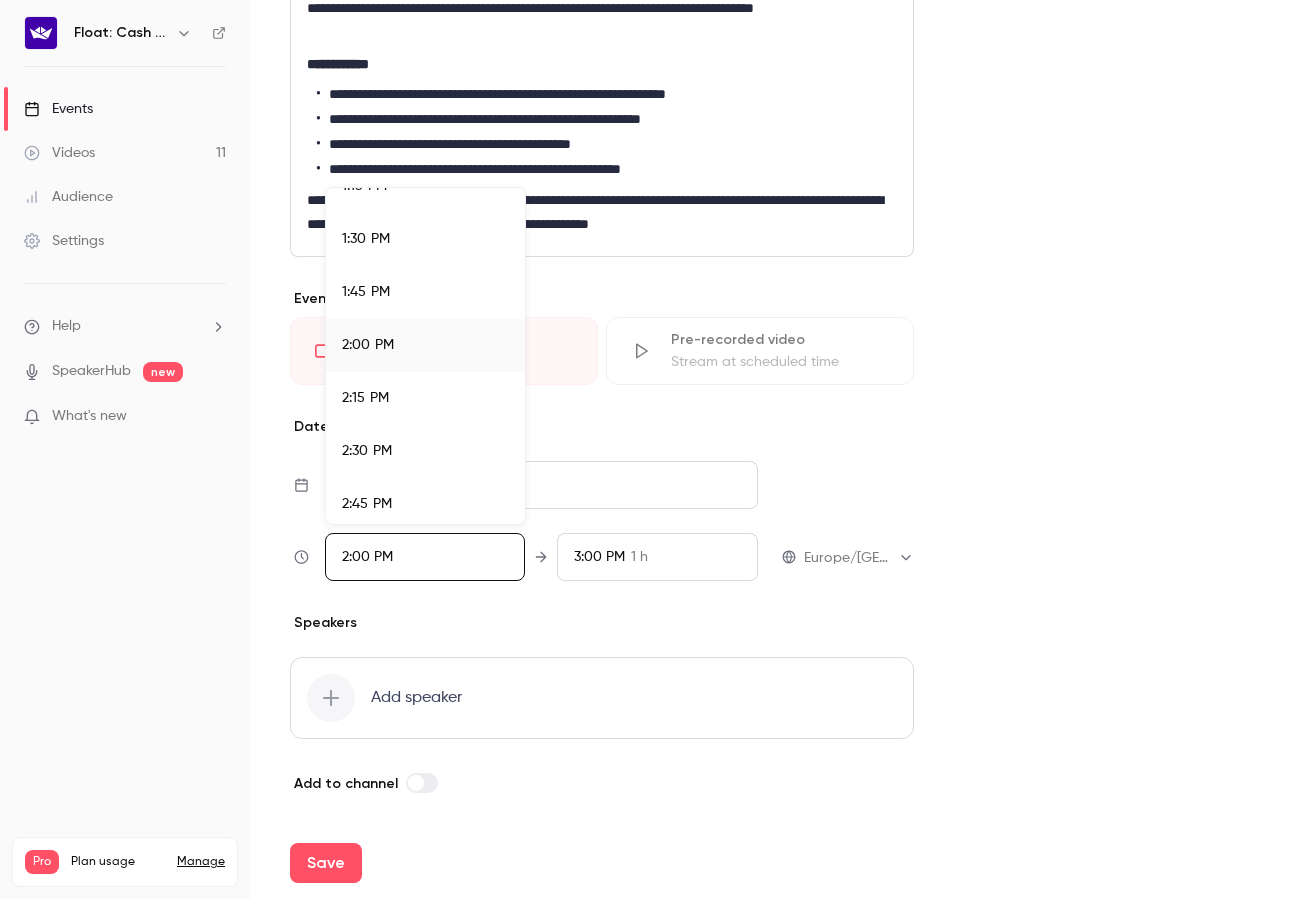 click at bounding box center [648, 449] 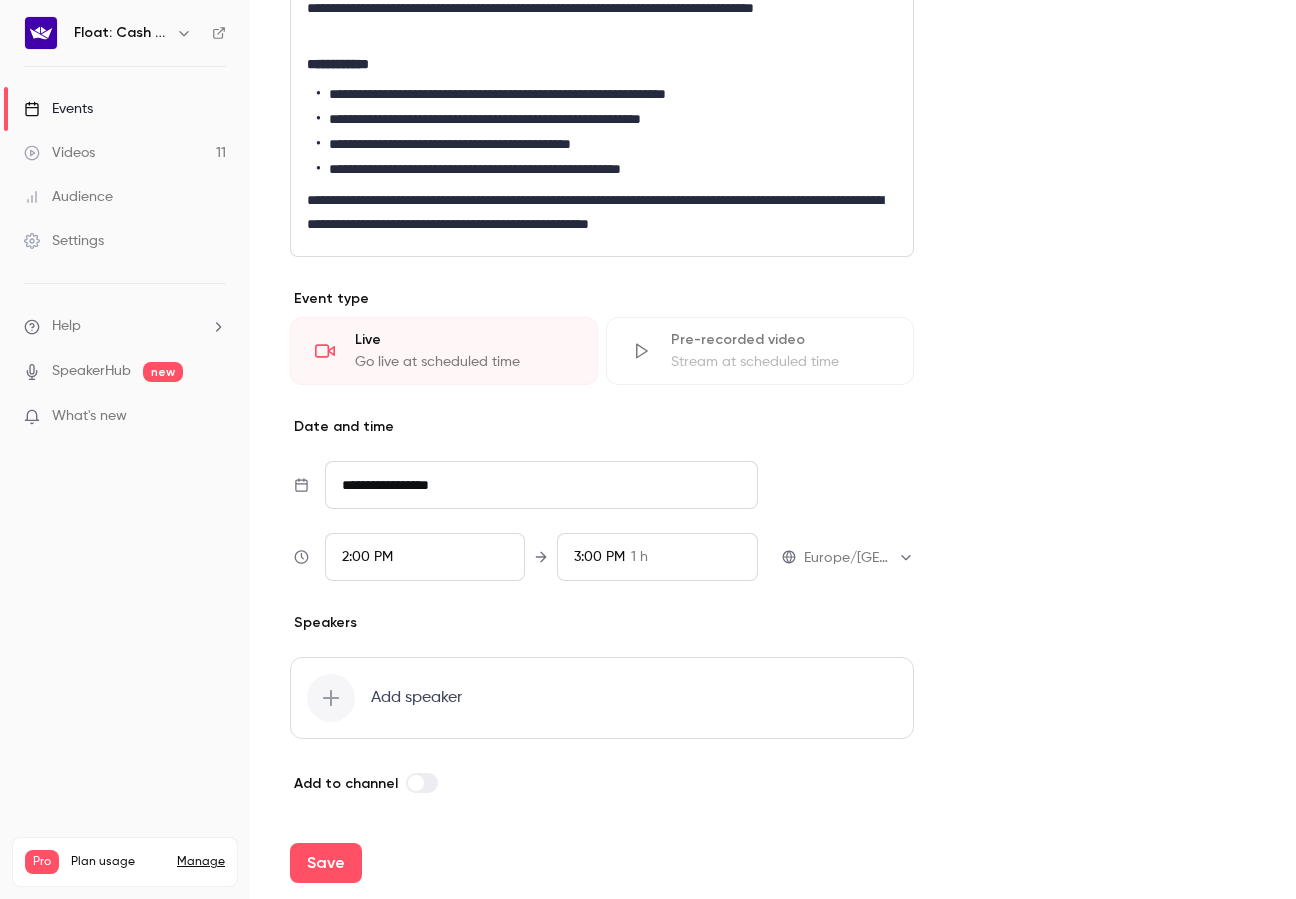 click on "3:00 PM" at bounding box center [599, 557] 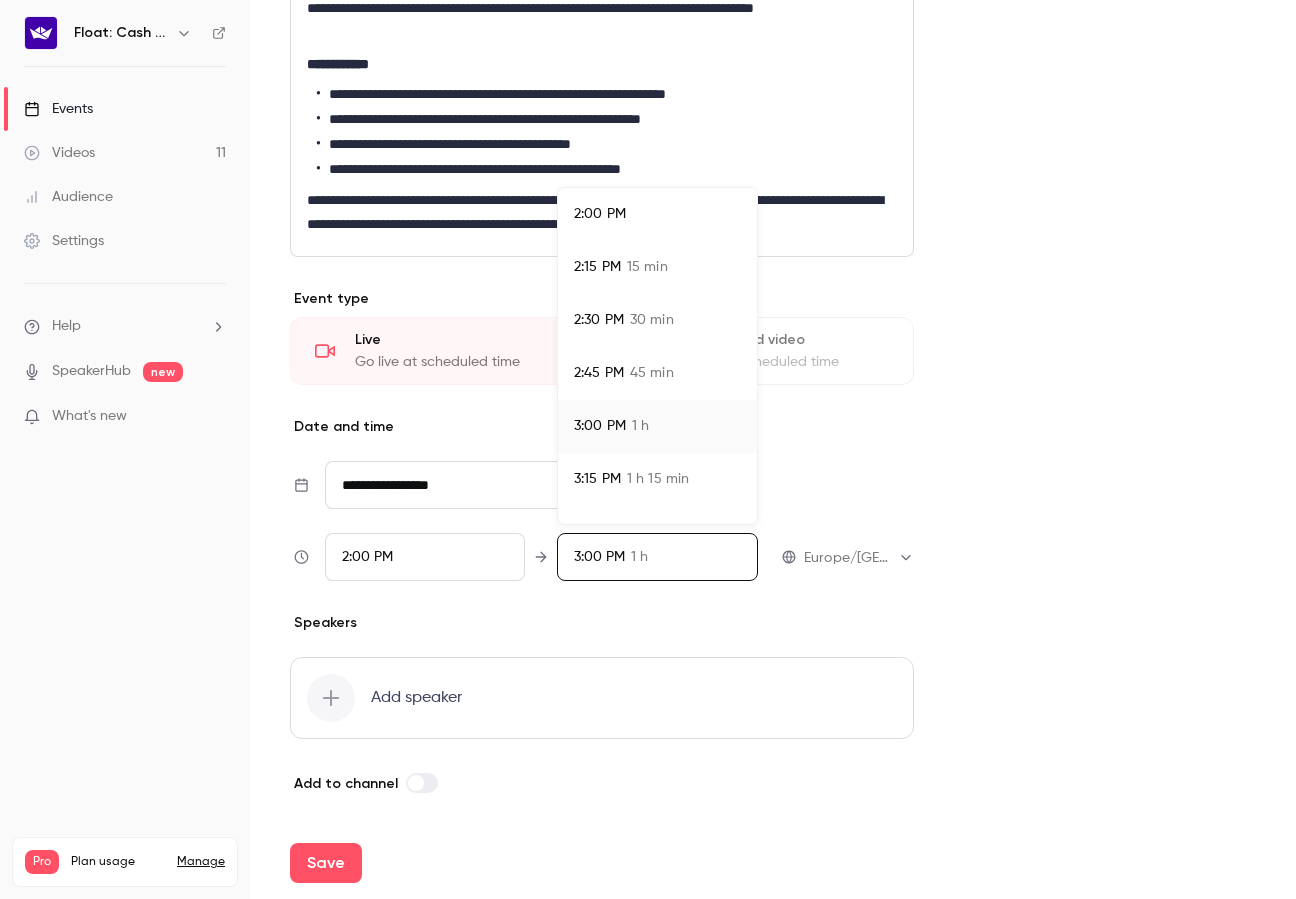 click on "2:30 PM 30 min" at bounding box center (657, 320) 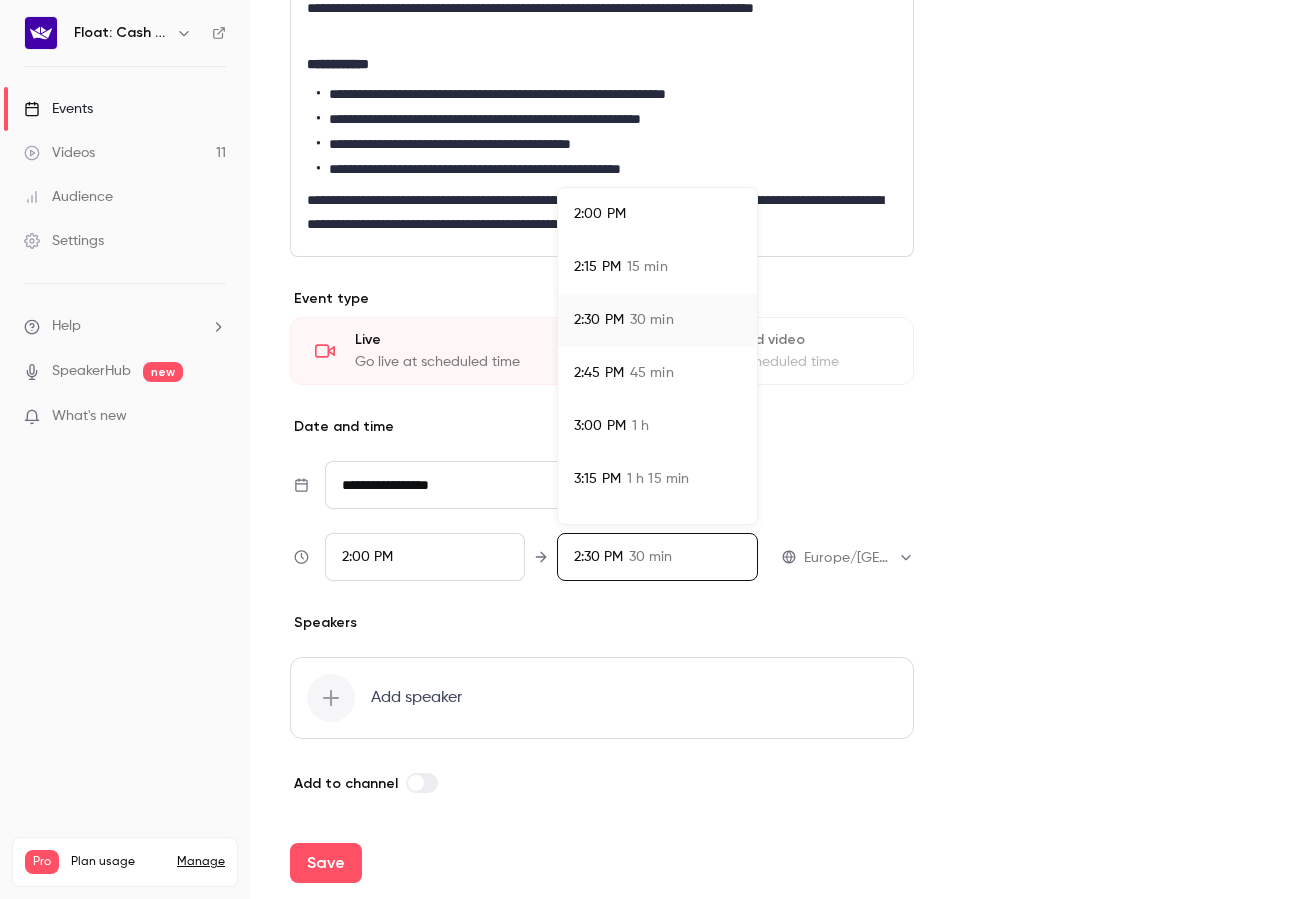 drag, startPoint x: 441, startPoint y: 620, endPoint x: 392, endPoint y: 654, distance: 59.64059 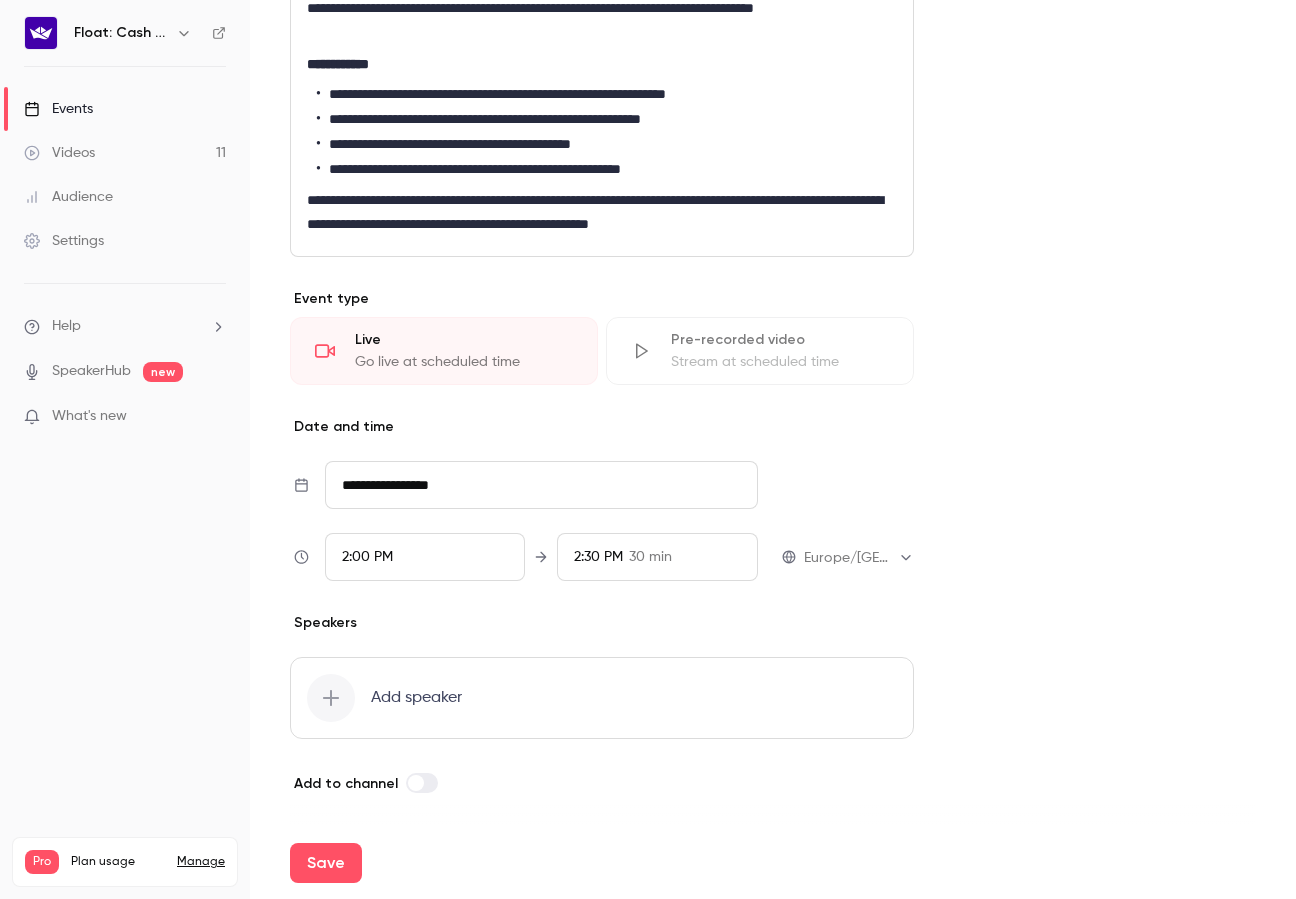 click on "Add speaker" at bounding box center (602, 698) 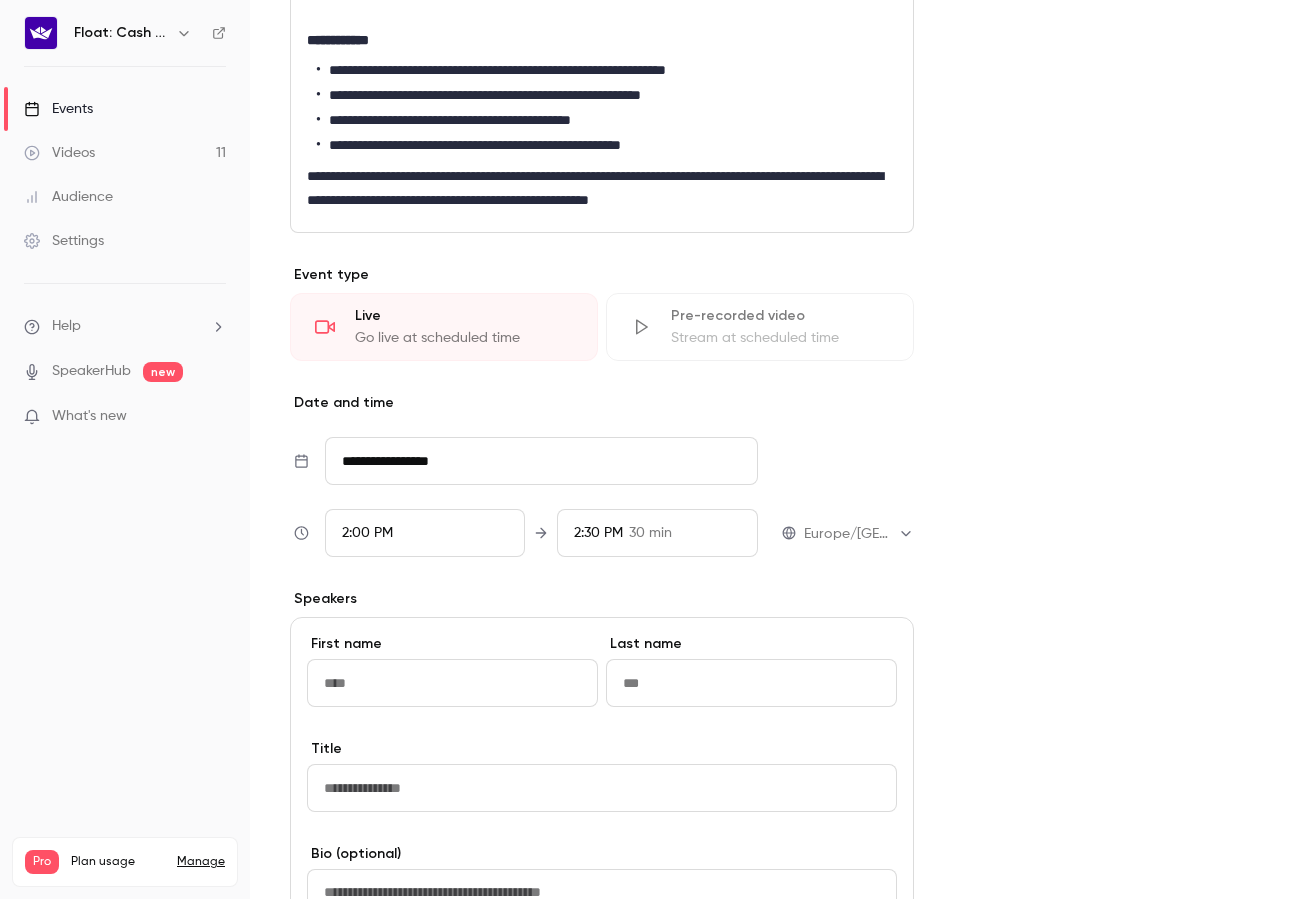 click at bounding box center (452, 683) 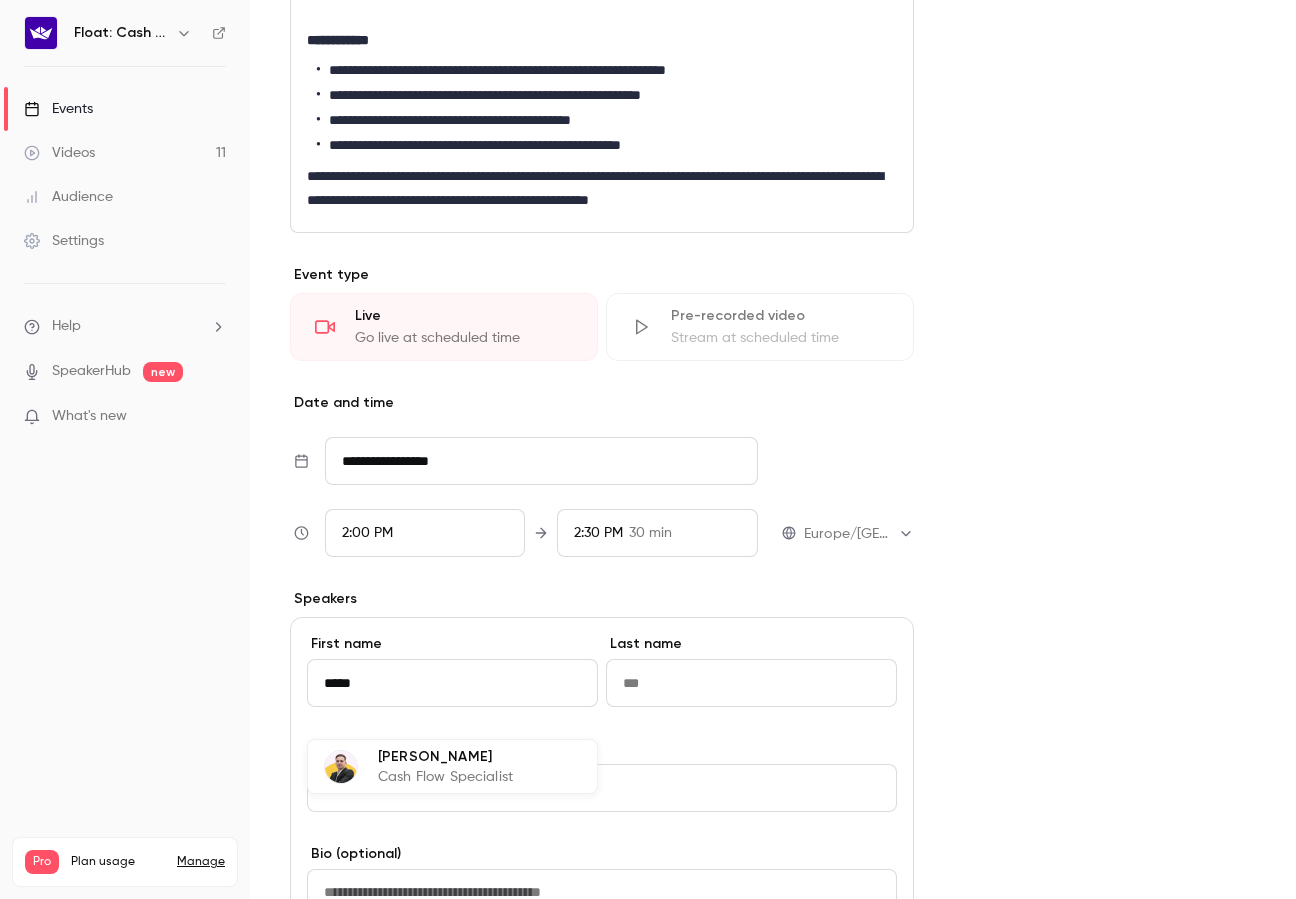 click on "[PERSON_NAME] Cash Flow Specialist" at bounding box center [452, 766] 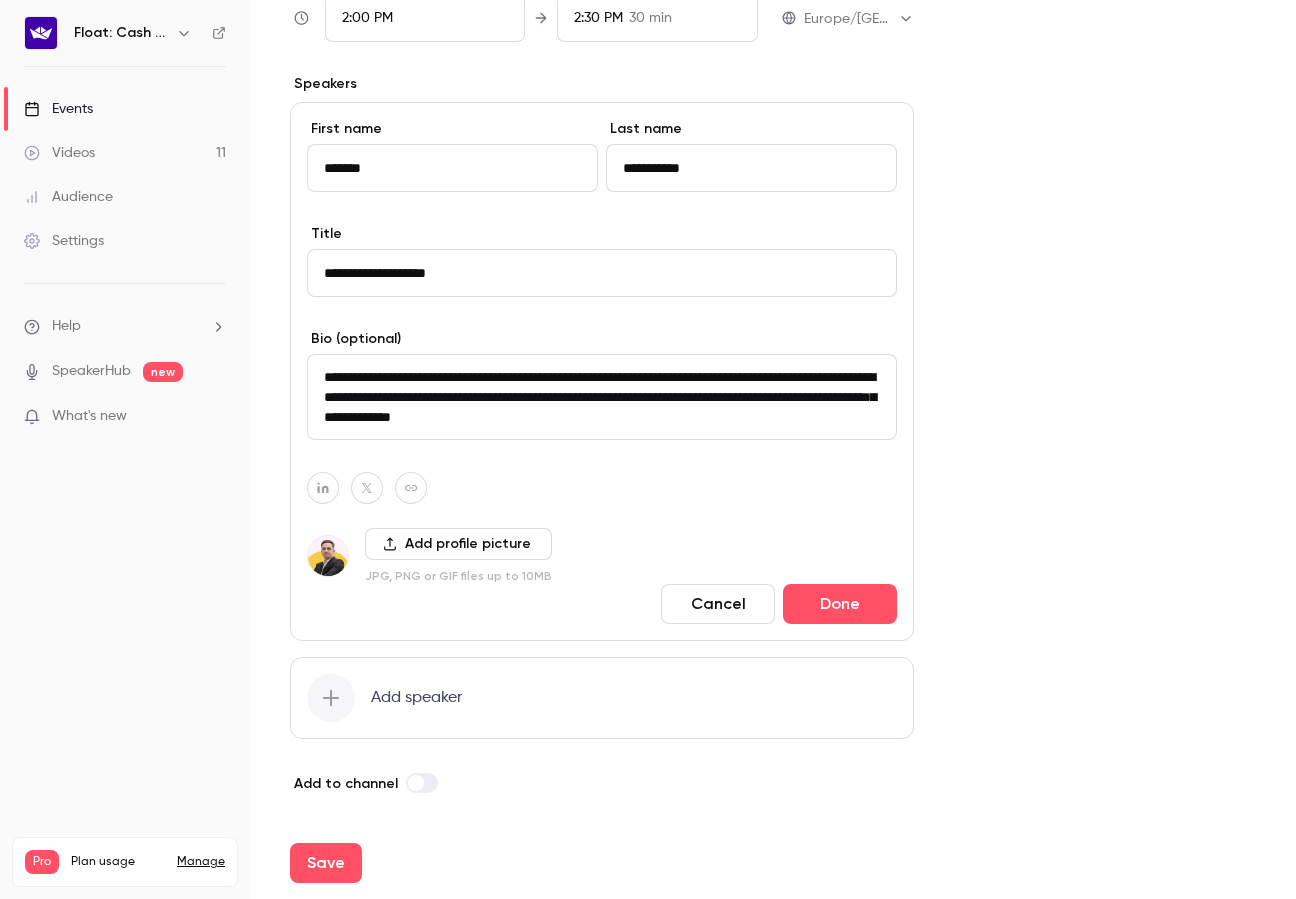 scroll, scrollTop: 1382, scrollLeft: 0, axis: vertical 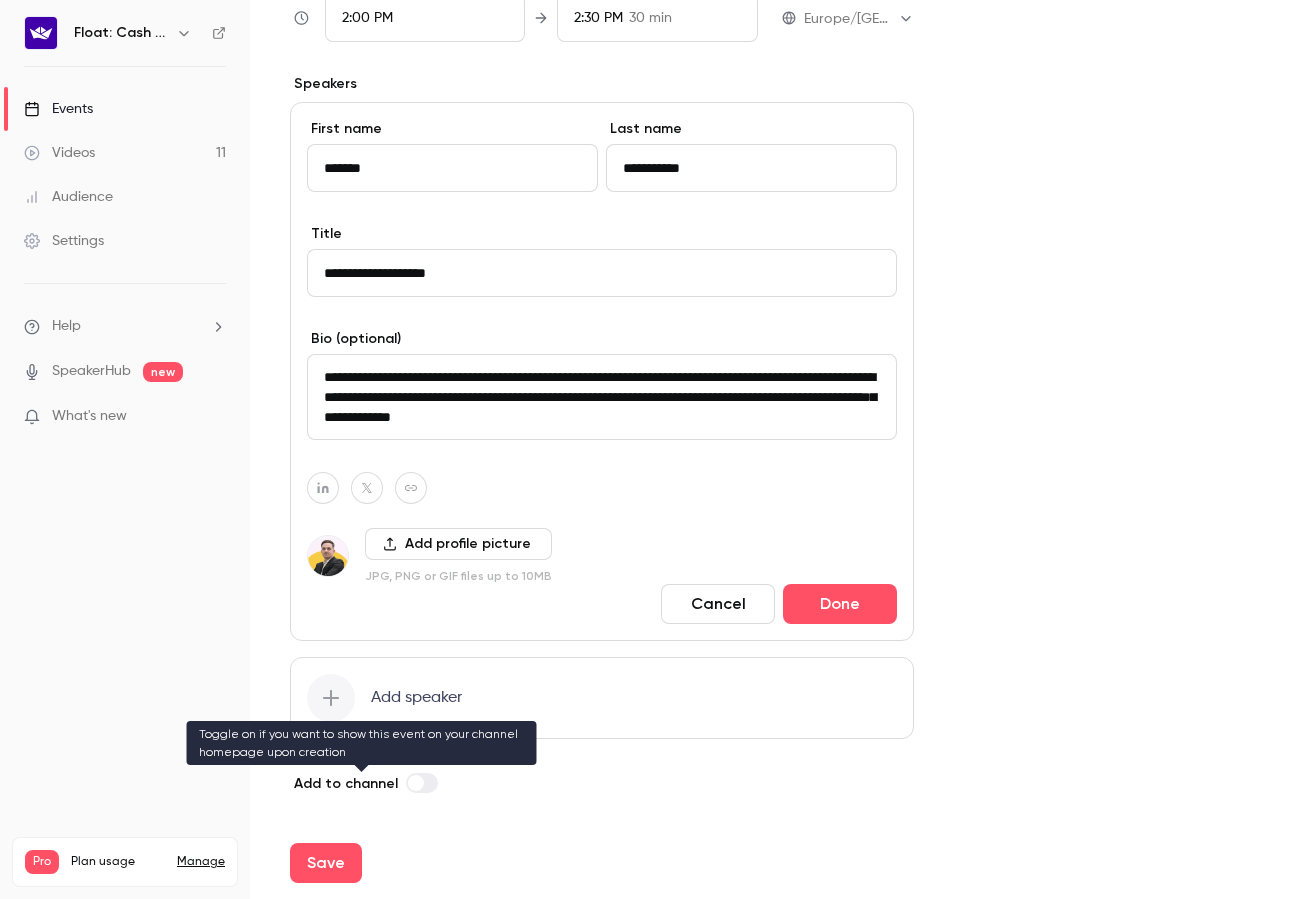 type on "*******" 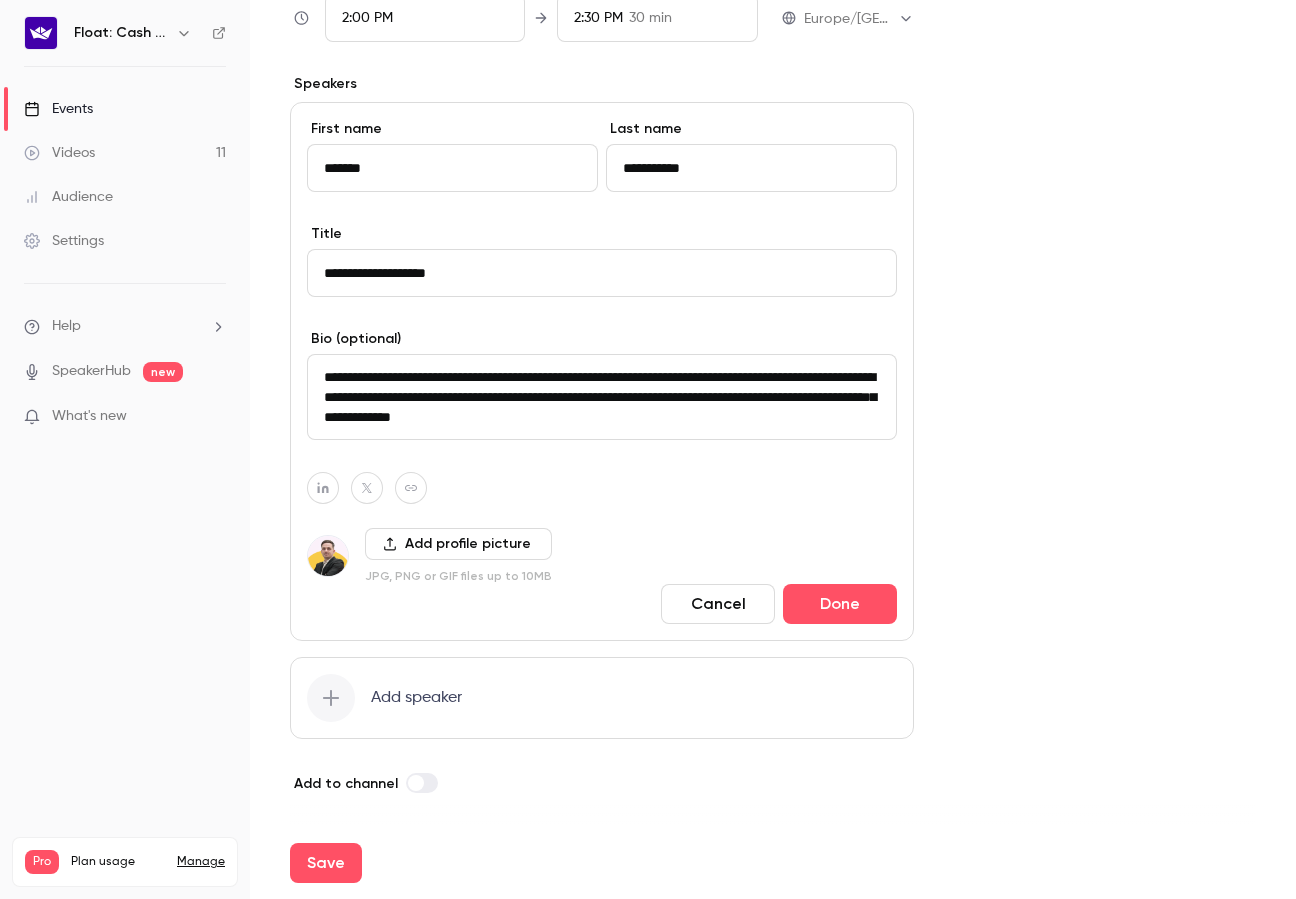 click at bounding box center (416, 783) 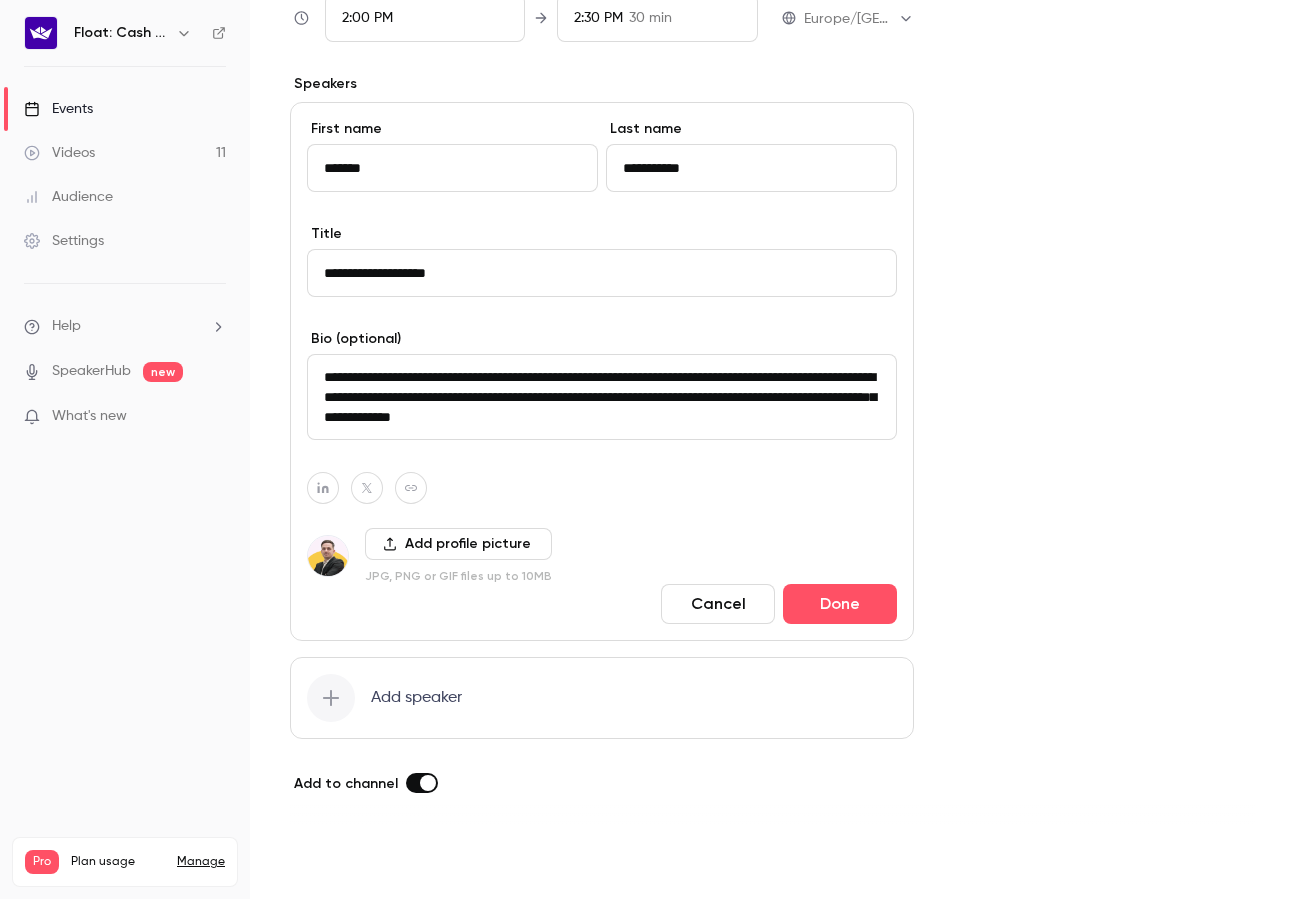 click on "Save" at bounding box center [326, 863] 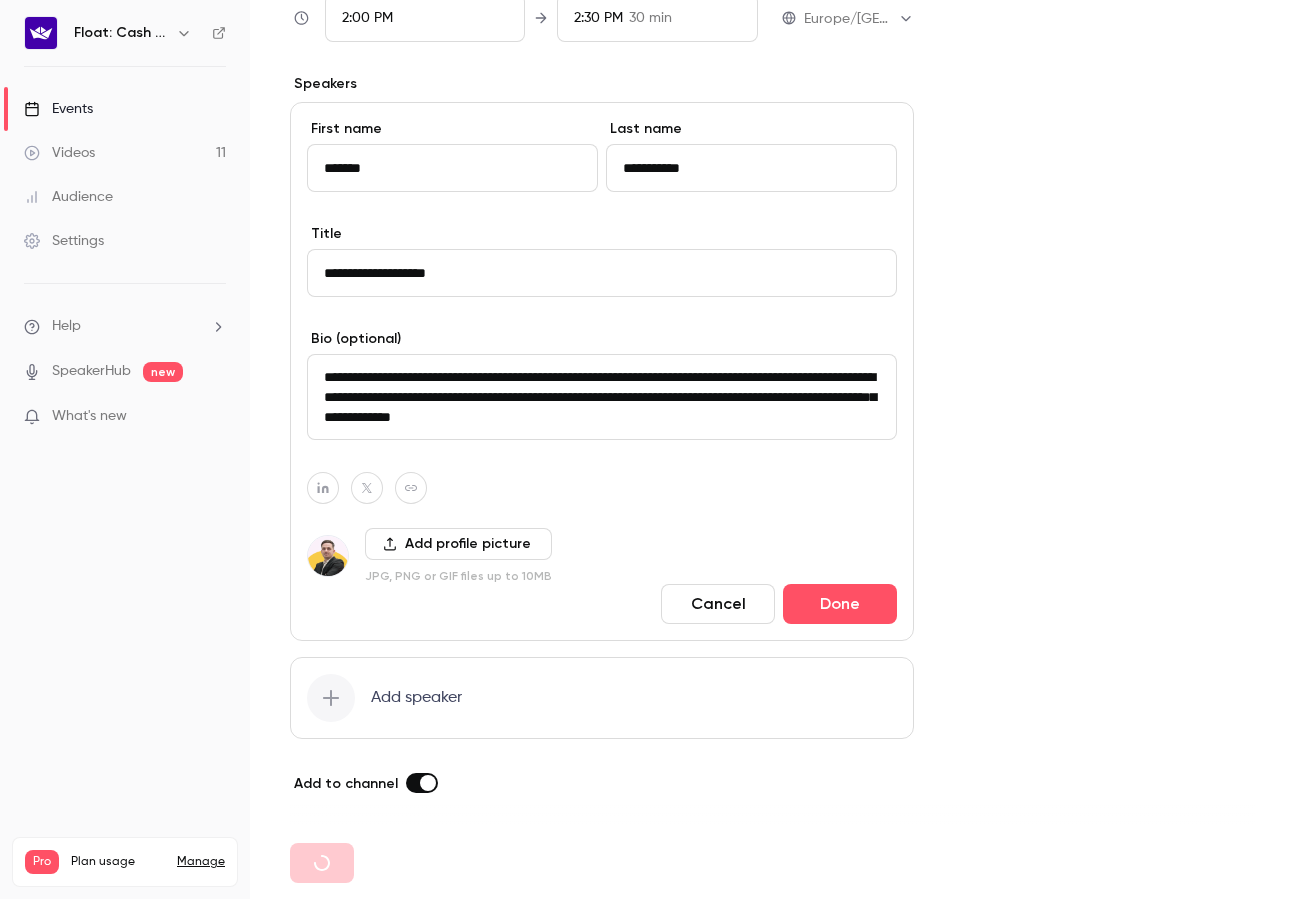 type 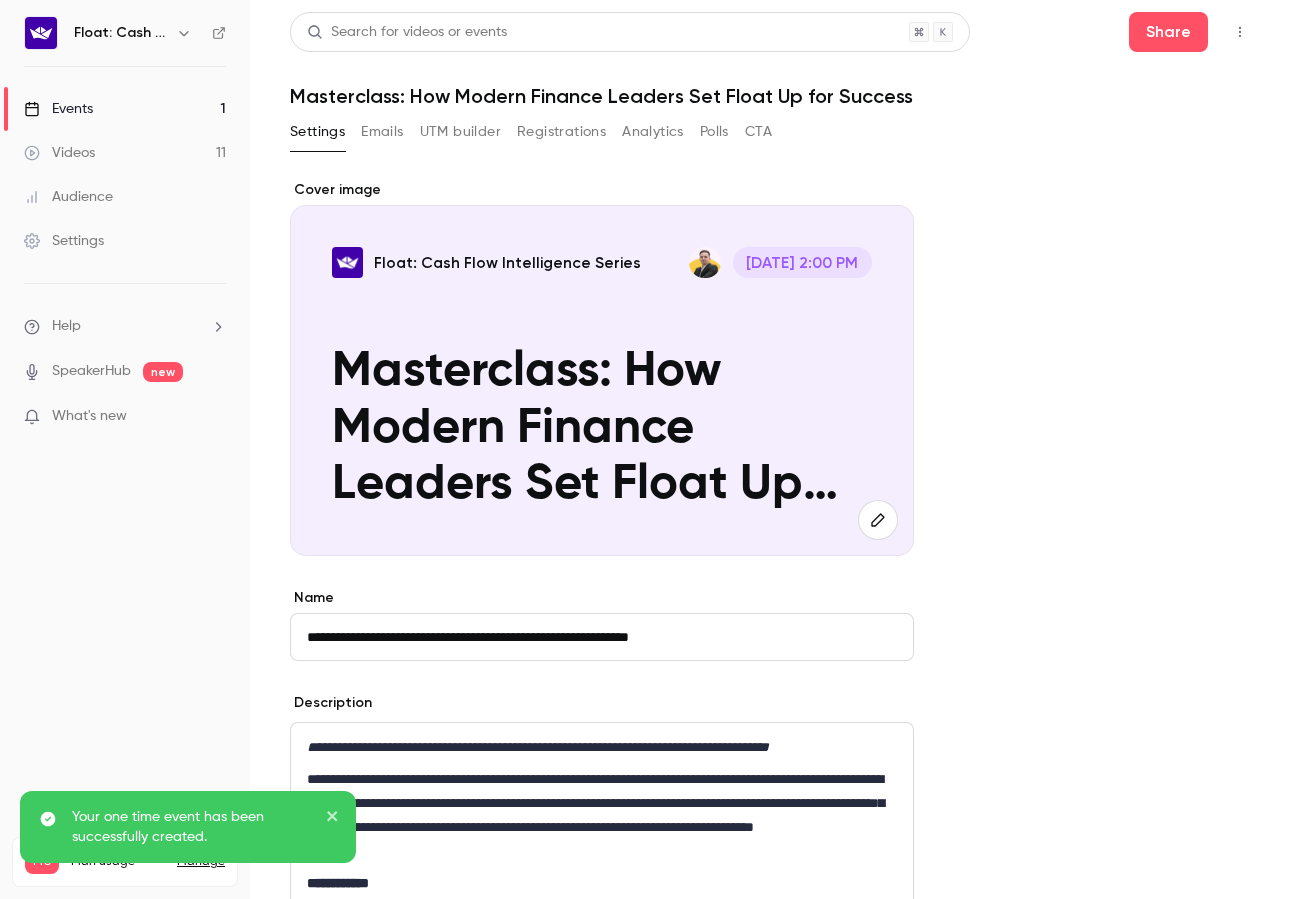 drag, startPoint x: 511, startPoint y: 641, endPoint x: 387, endPoint y: 643, distance: 124.01613 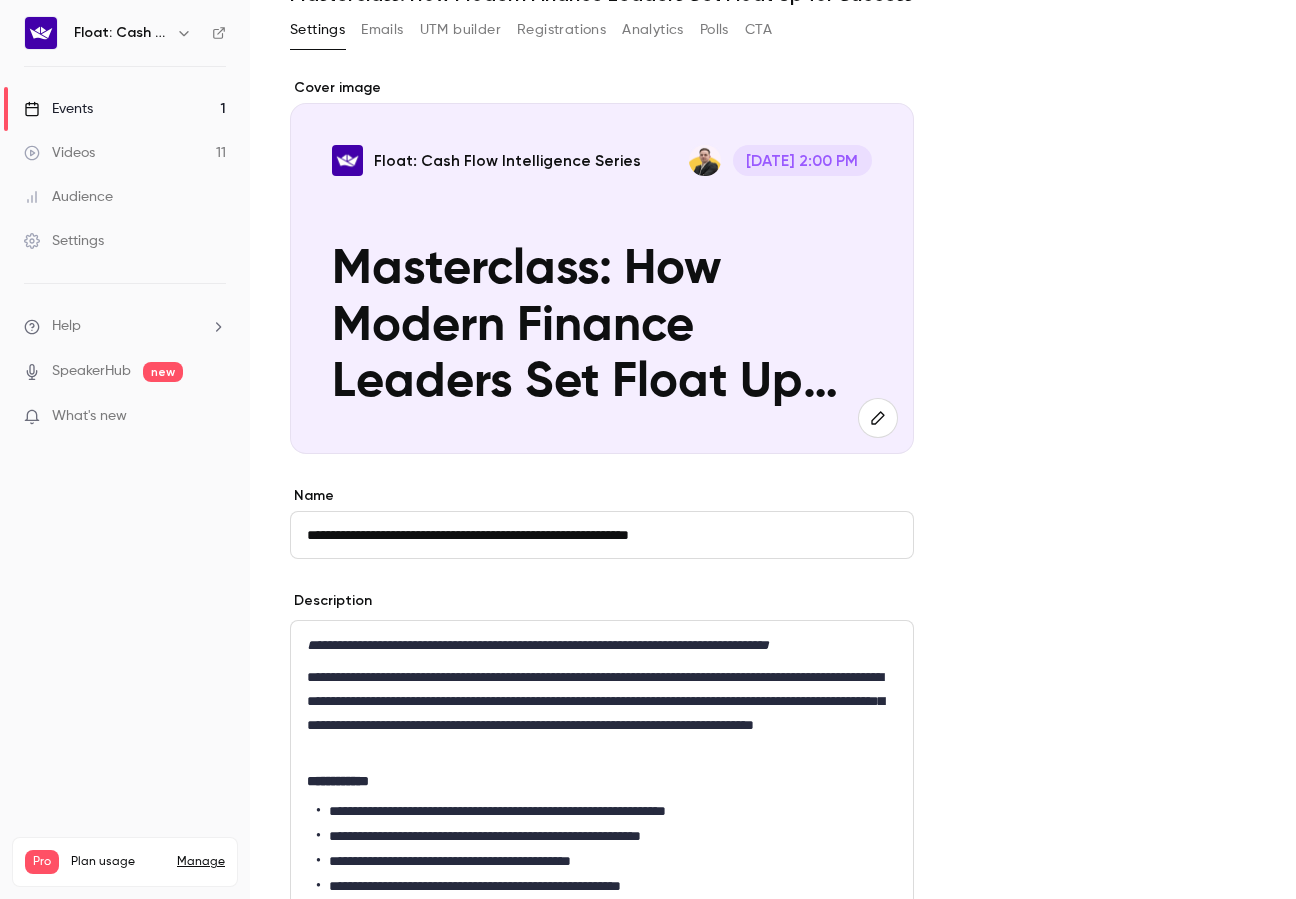 scroll, scrollTop: 103, scrollLeft: 0, axis: vertical 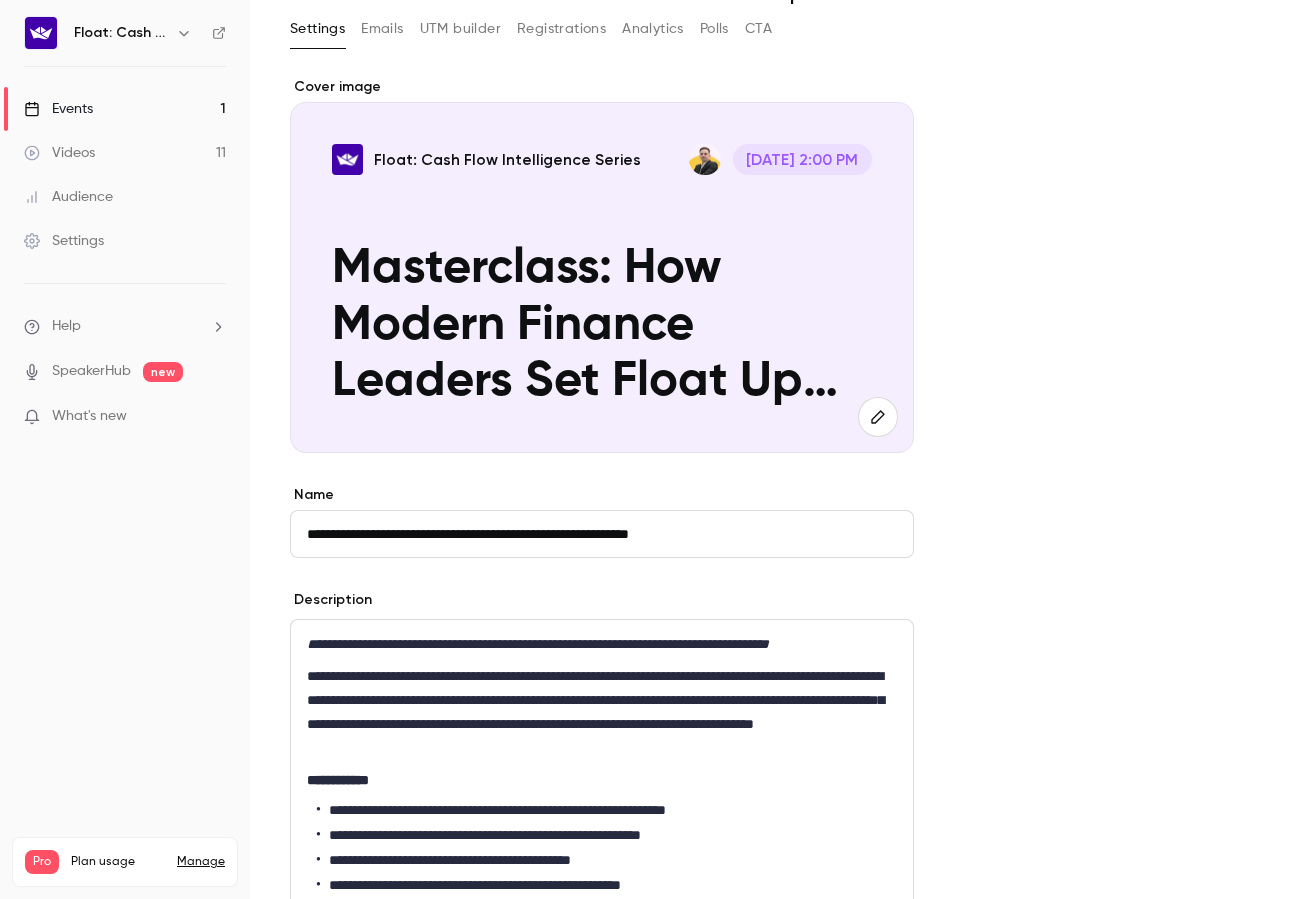 paste on "**" 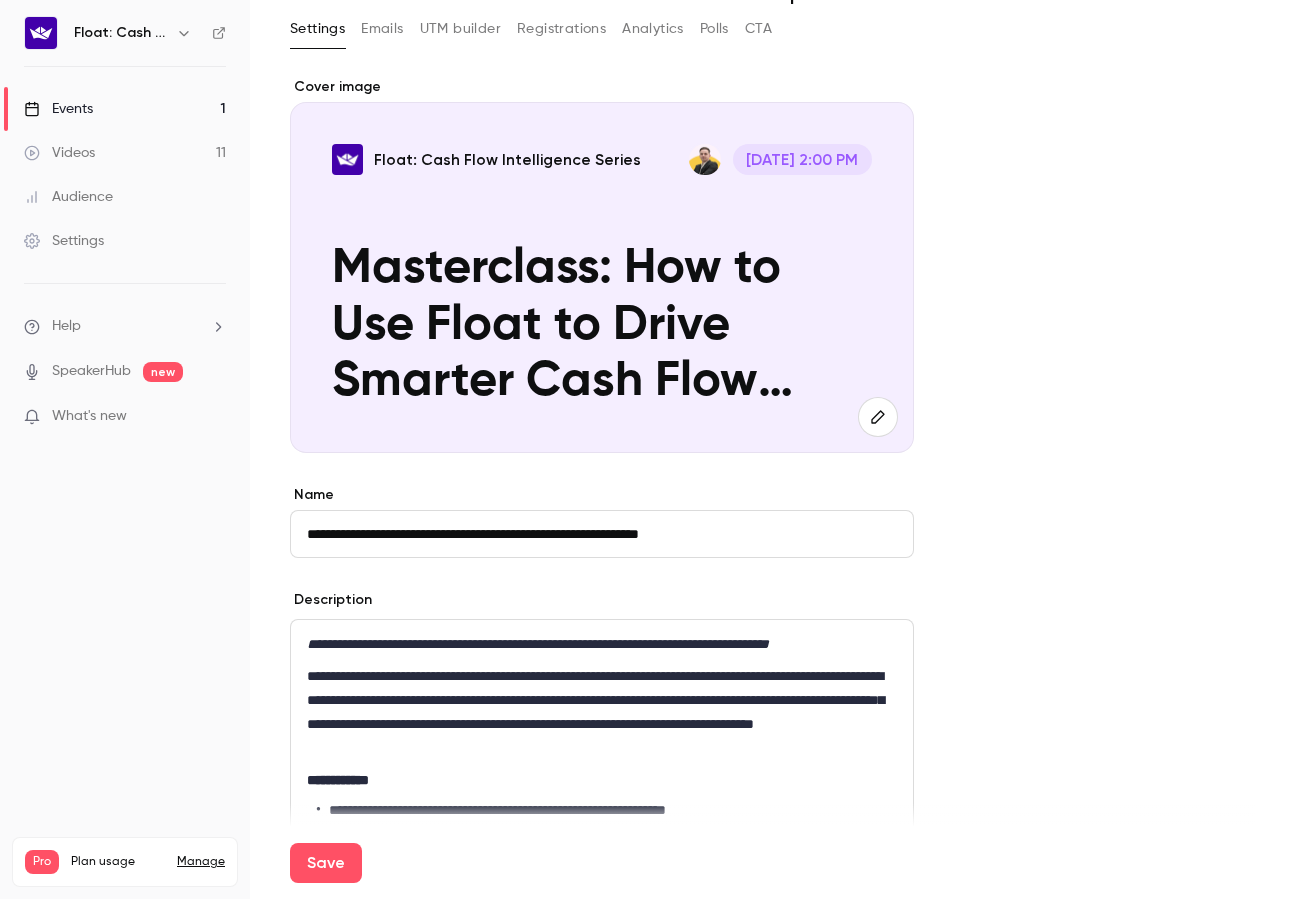 type on "**********" 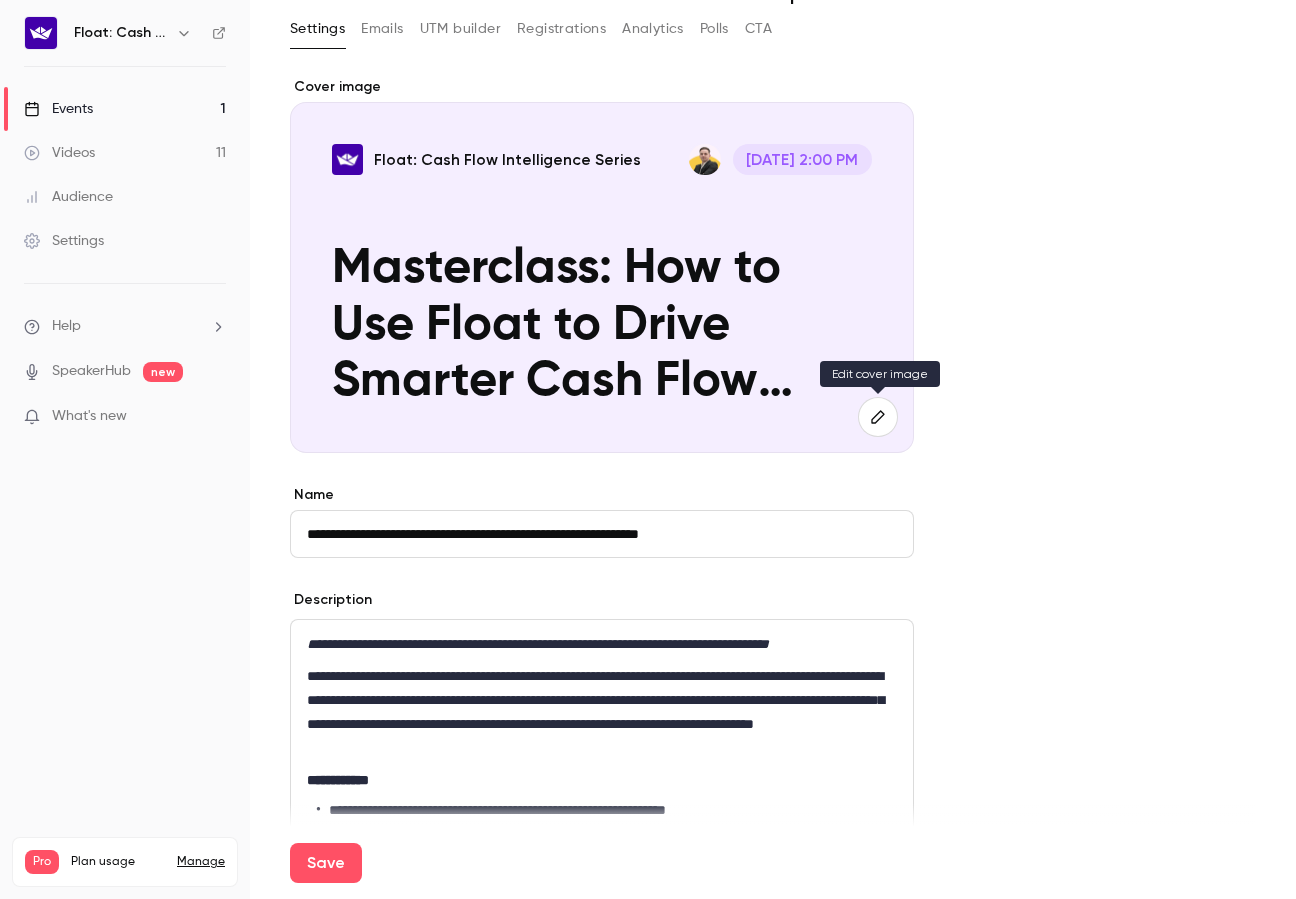 click 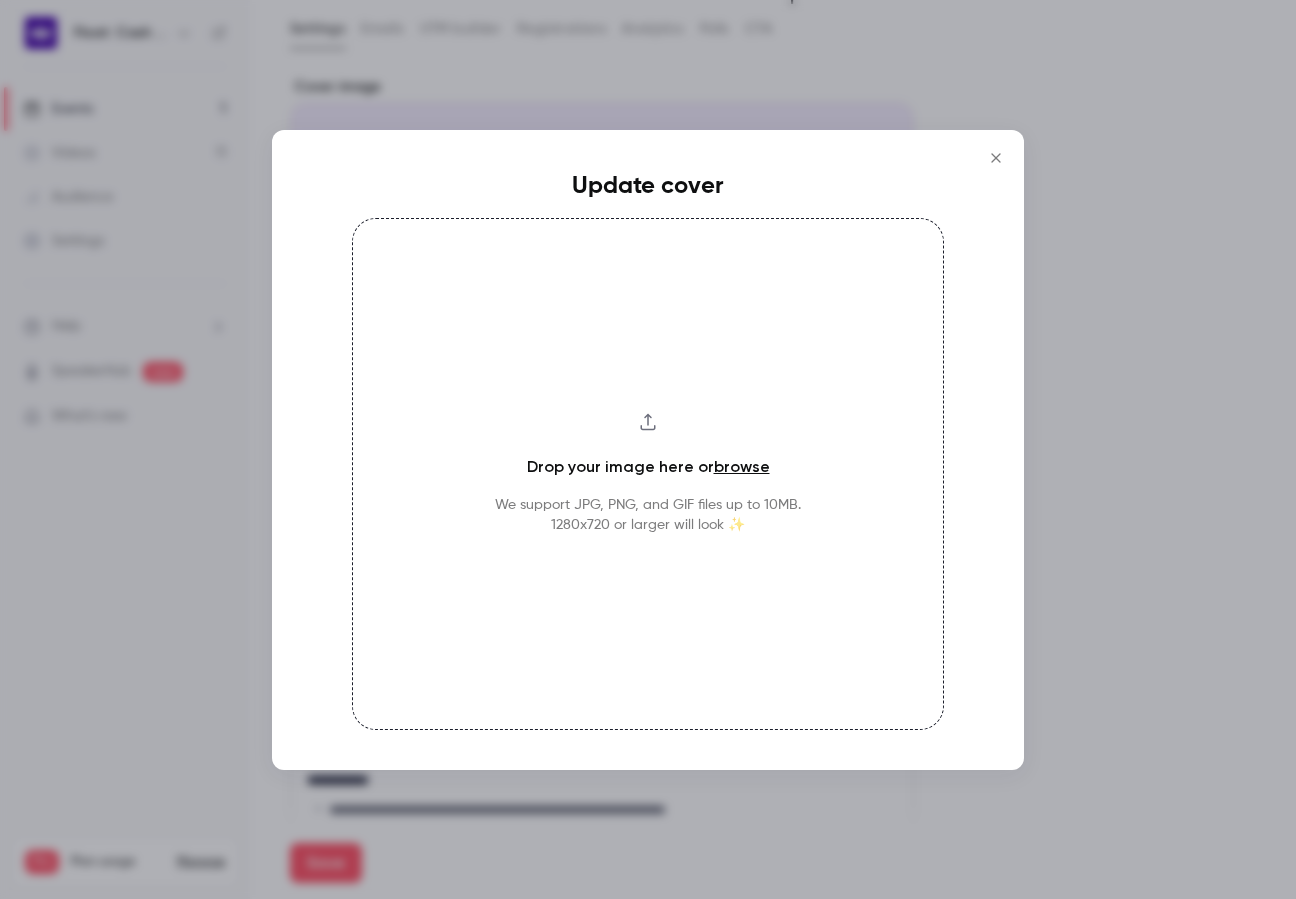 click on "browse" at bounding box center (742, 466) 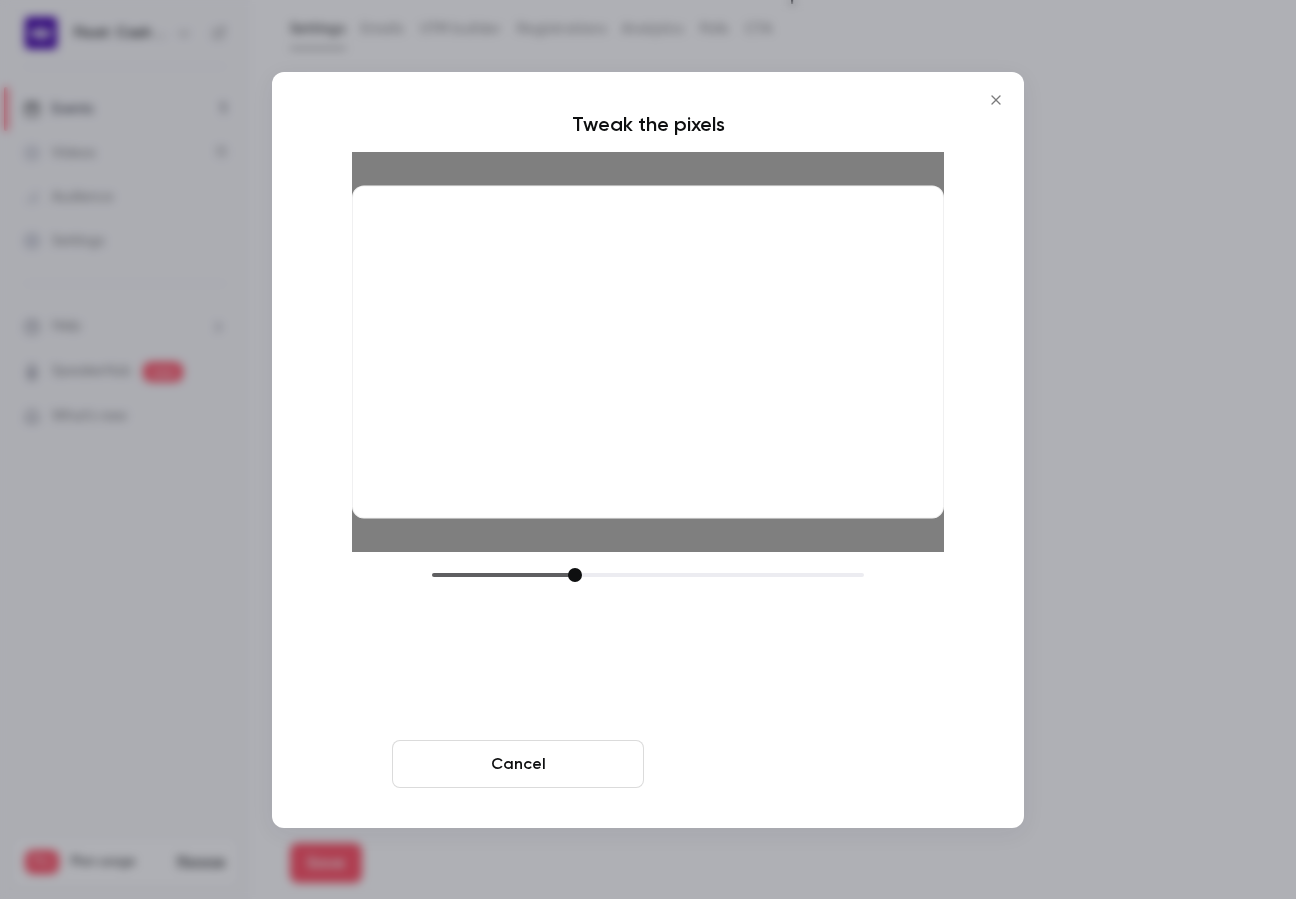 click on "Crop and save" at bounding box center (778, 764) 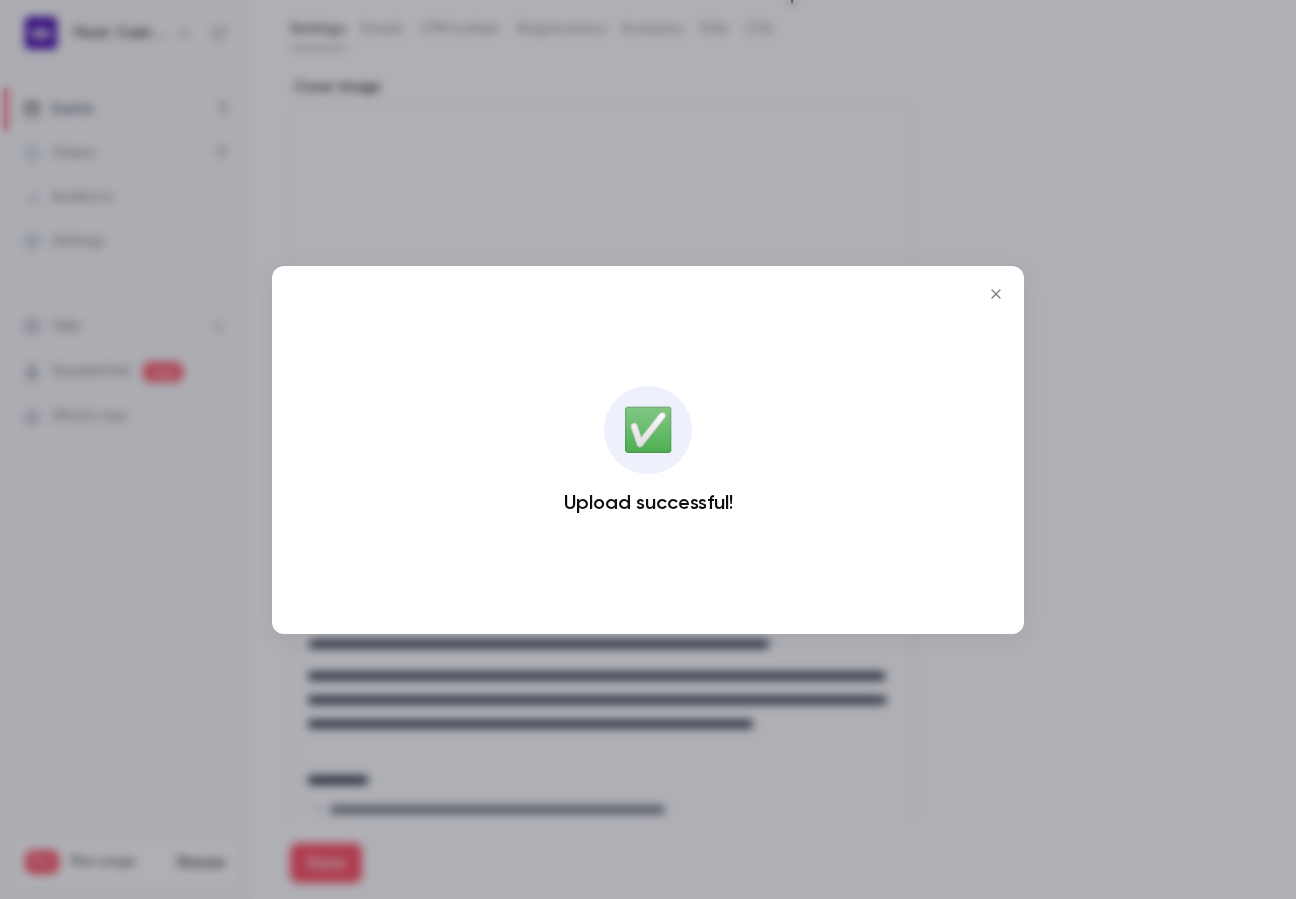 click 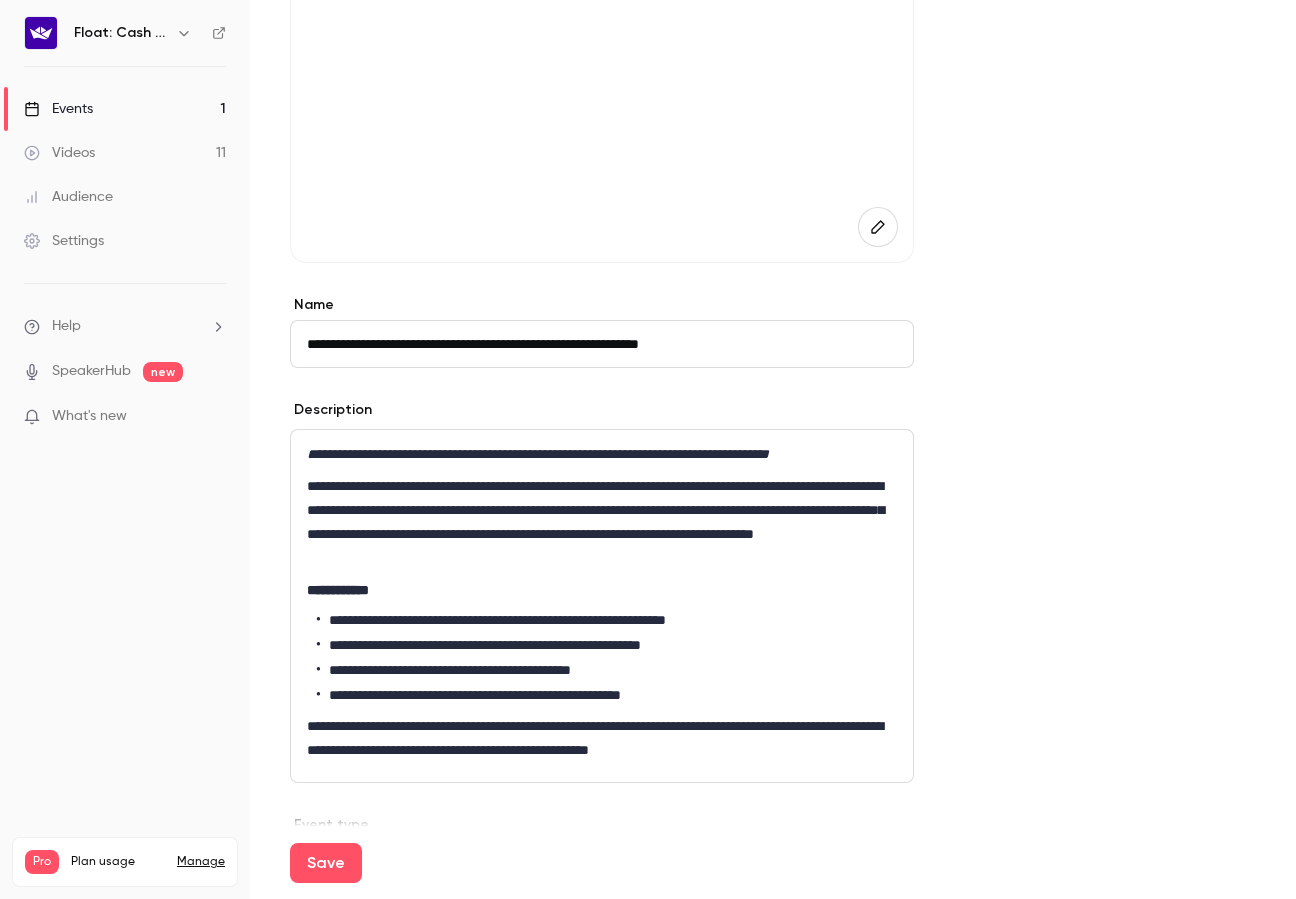 scroll, scrollTop: 488, scrollLeft: 0, axis: vertical 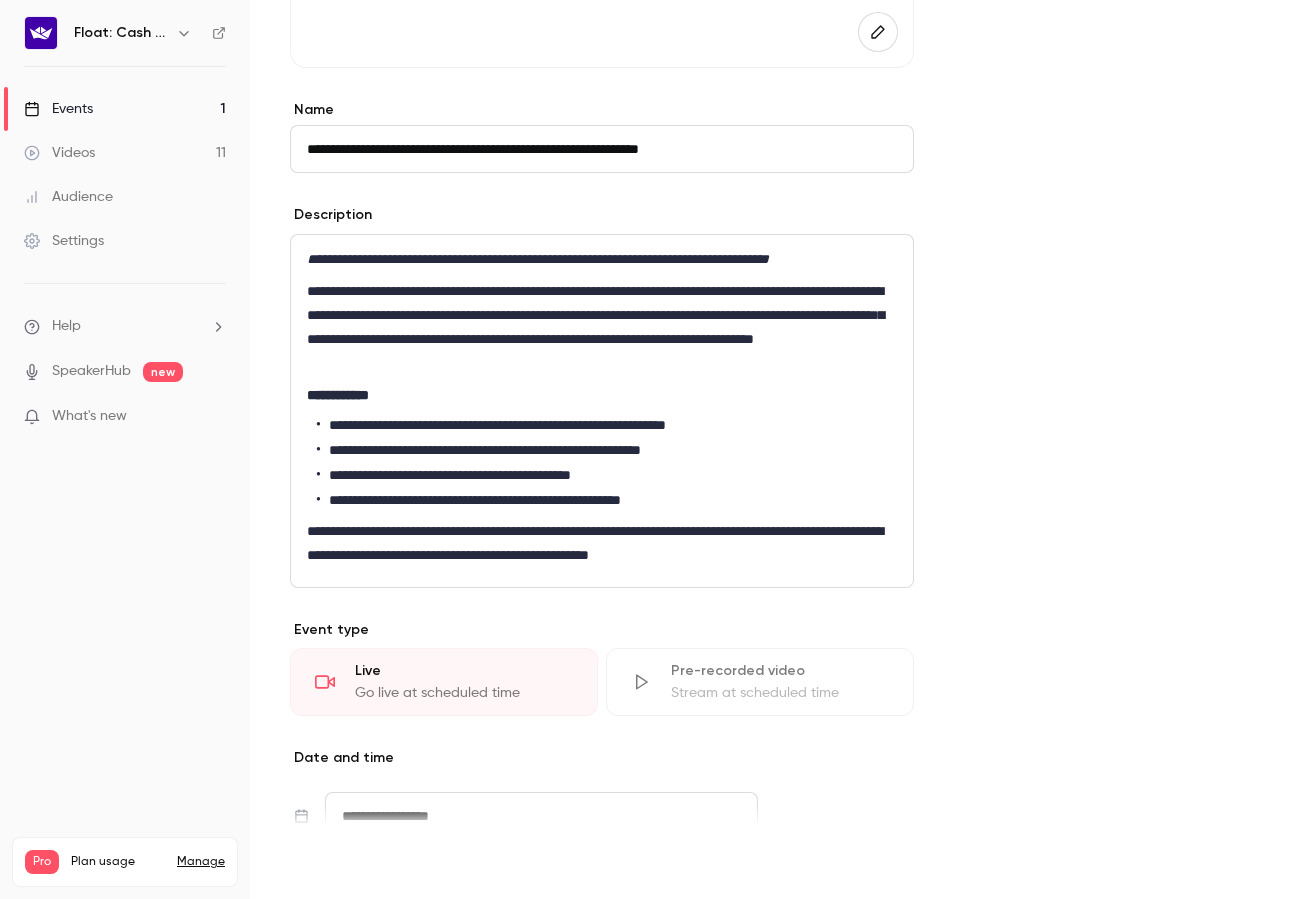 click on "Save" at bounding box center [326, 863] 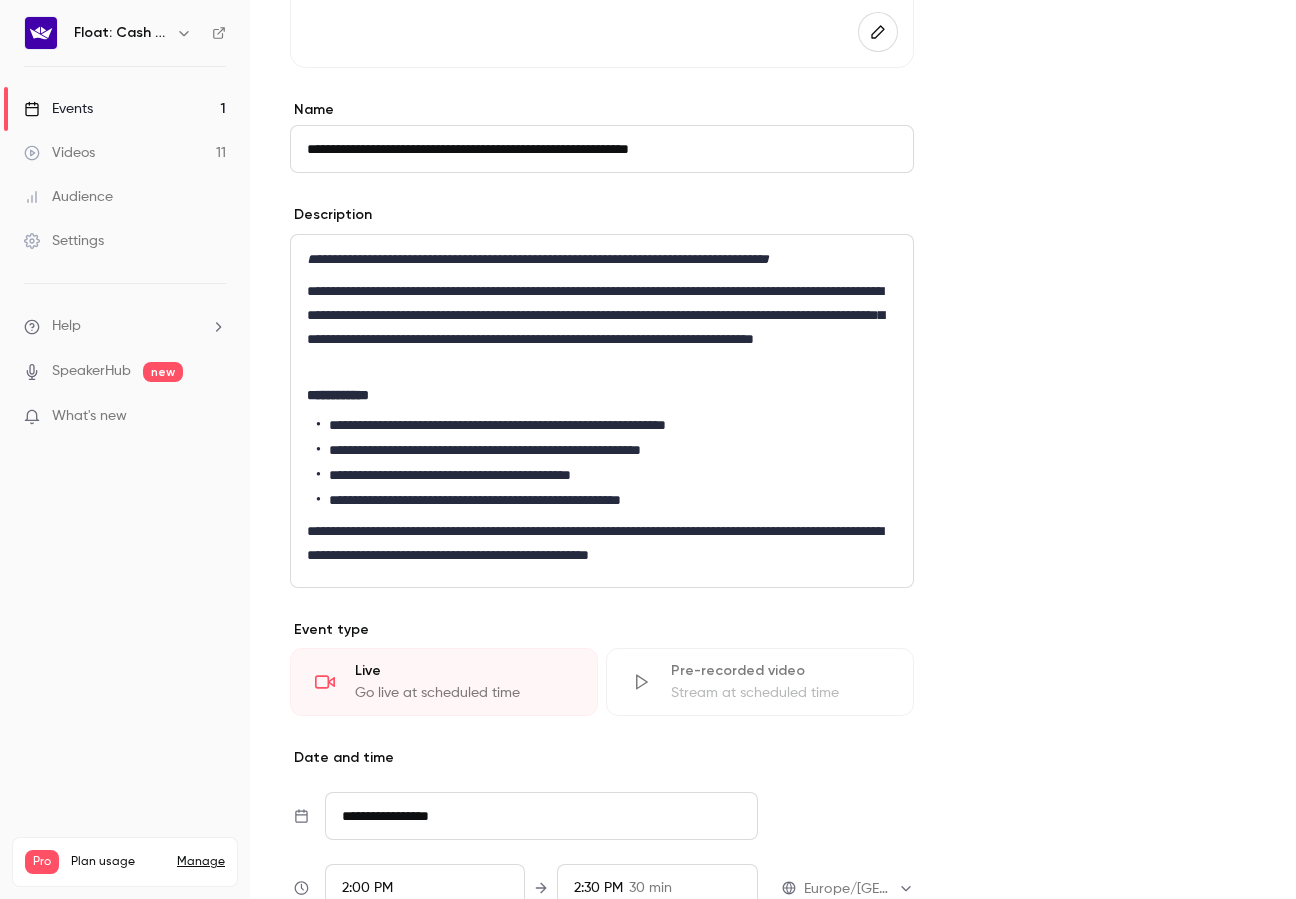 type on "**********" 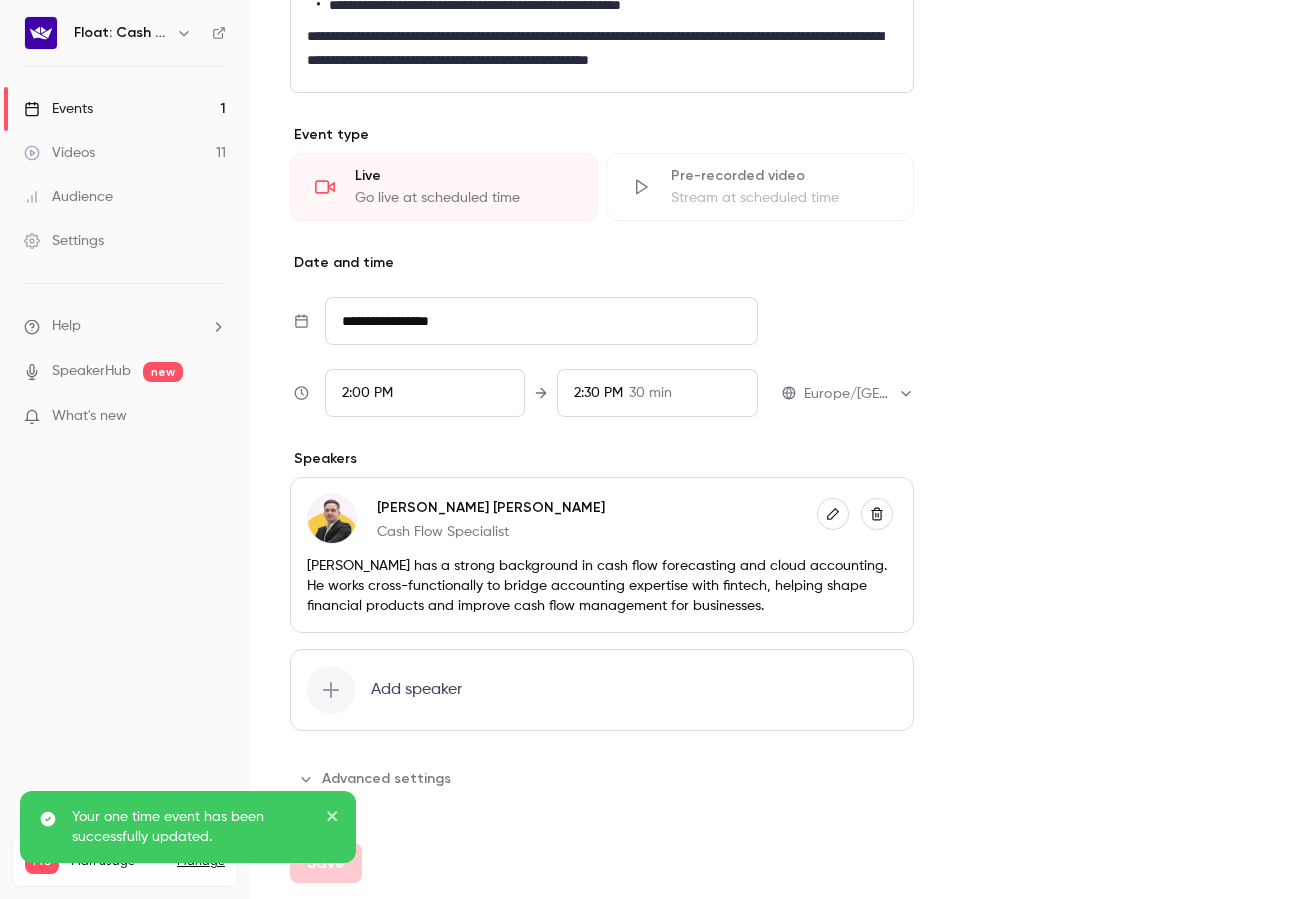 scroll, scrollTop: 0, scrollLeft: 0, axis: both 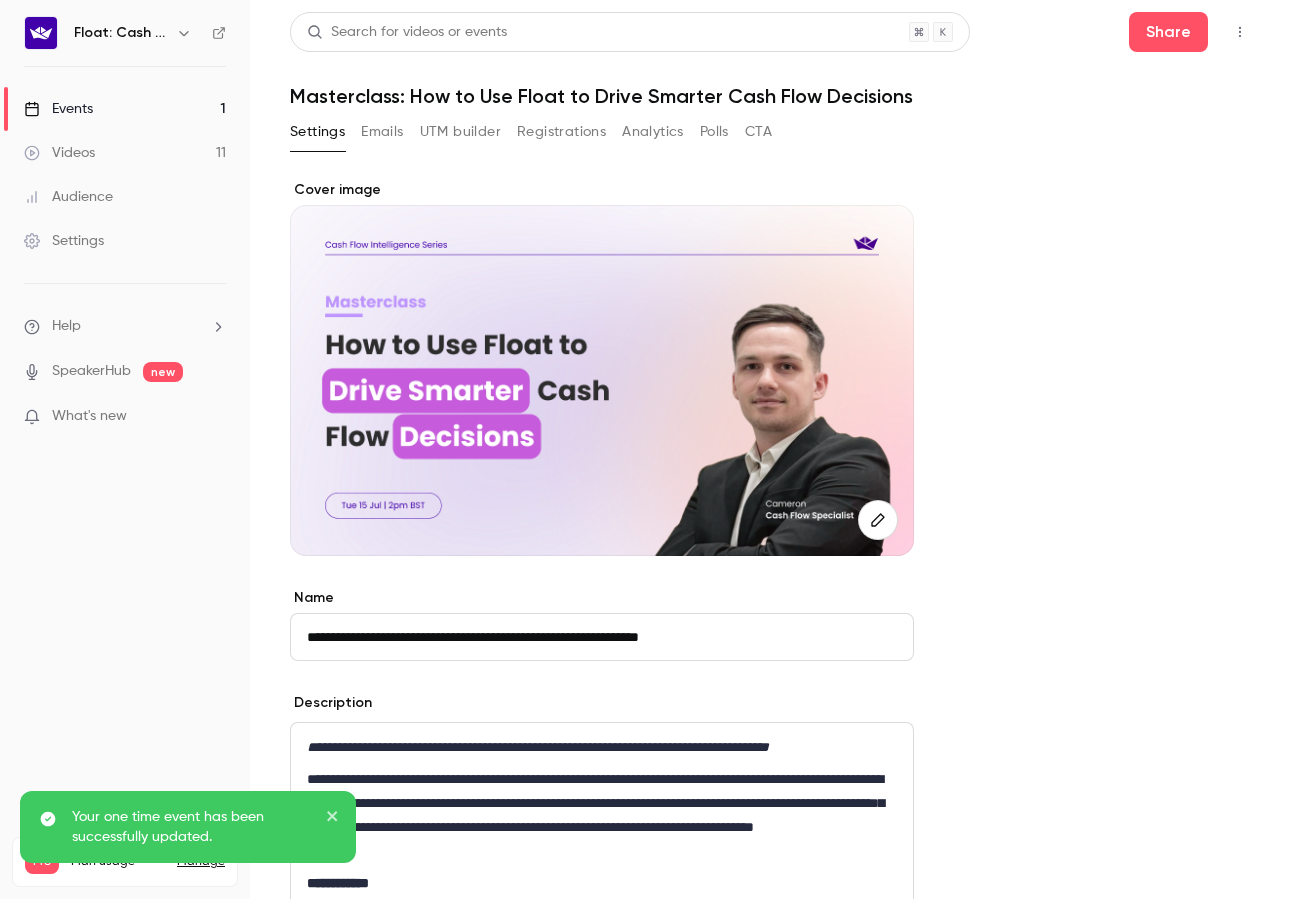 click on "Events 1" at bounding box center [125, 109] 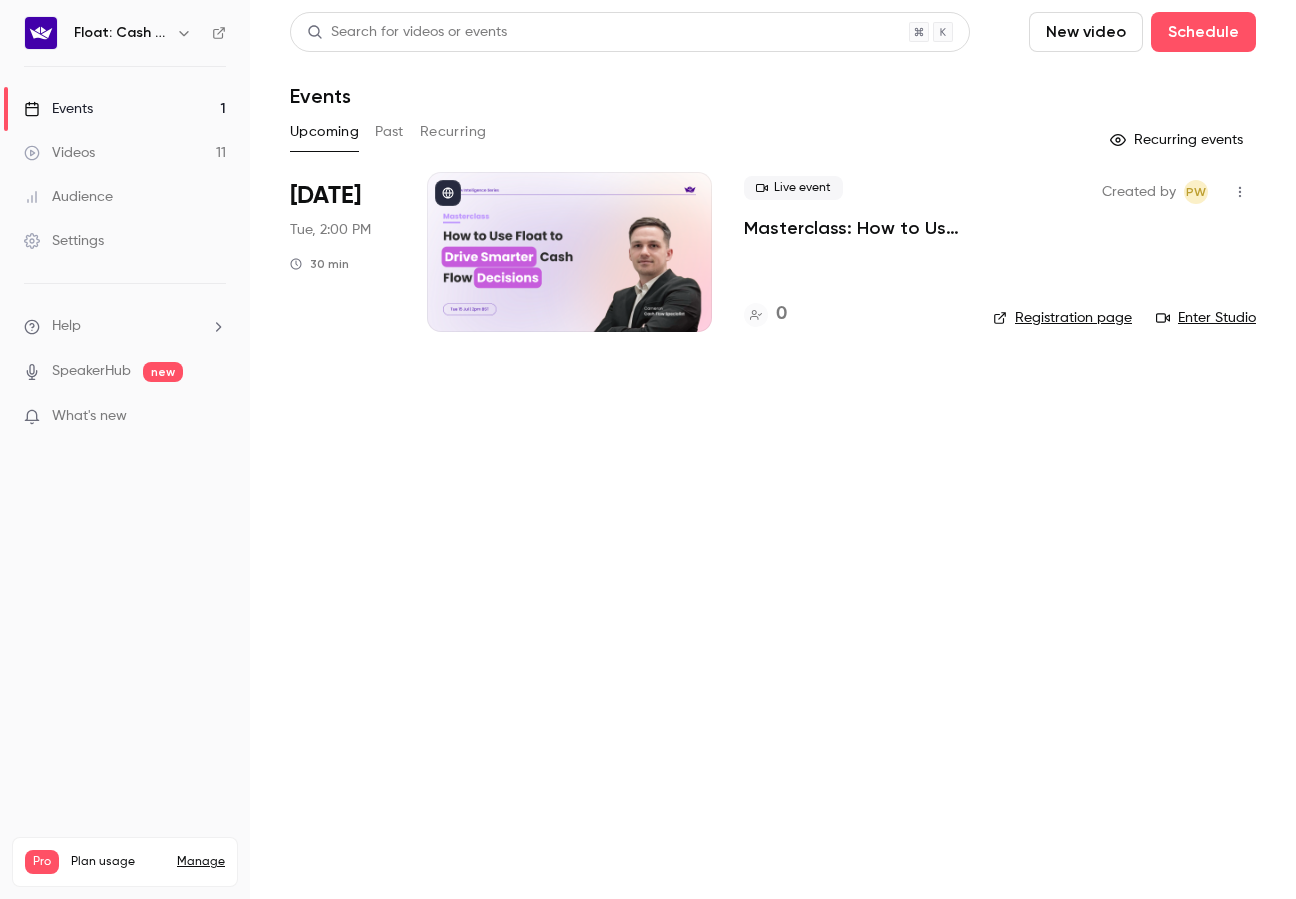 click 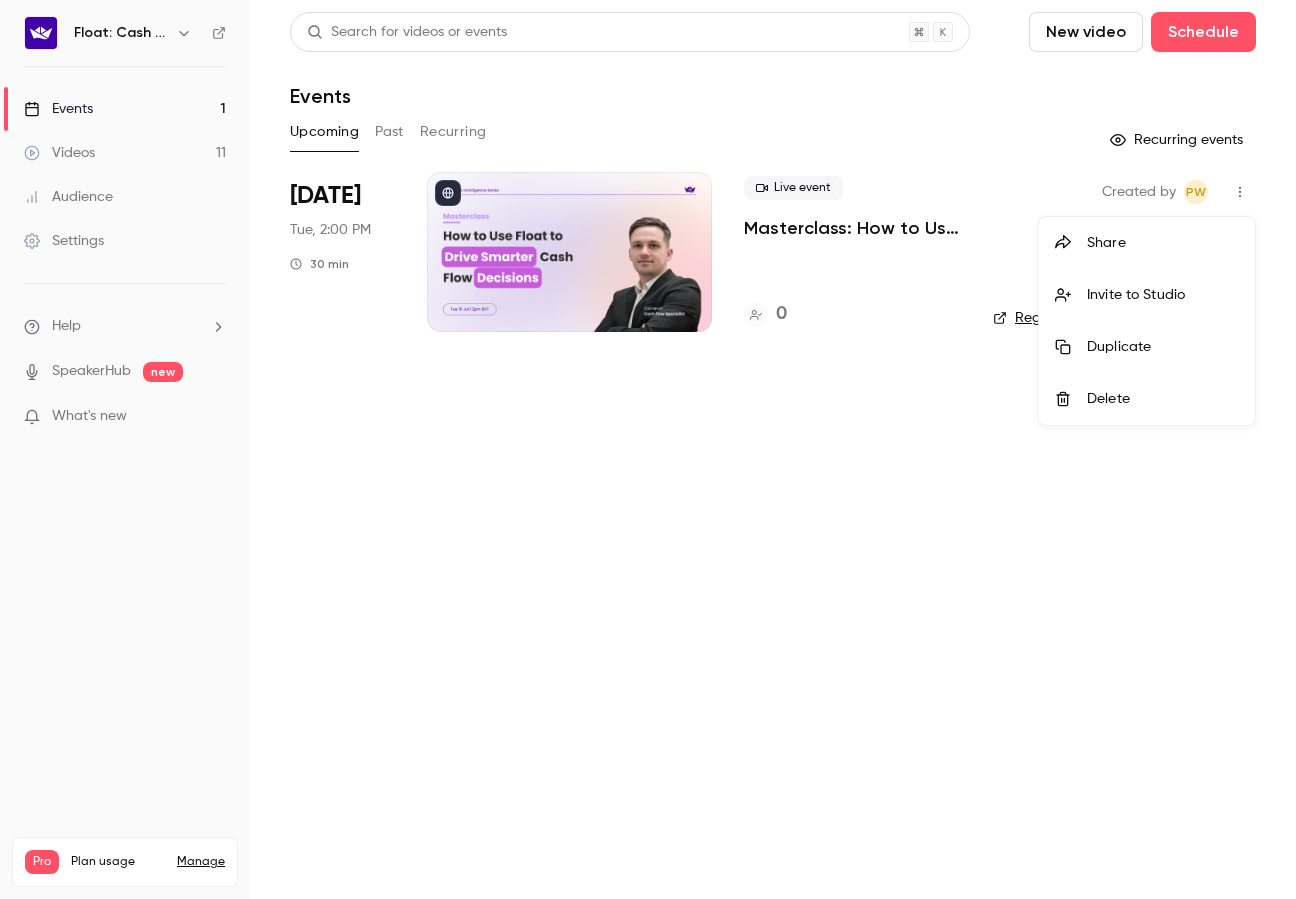 click at bounding box center [1071, 243] 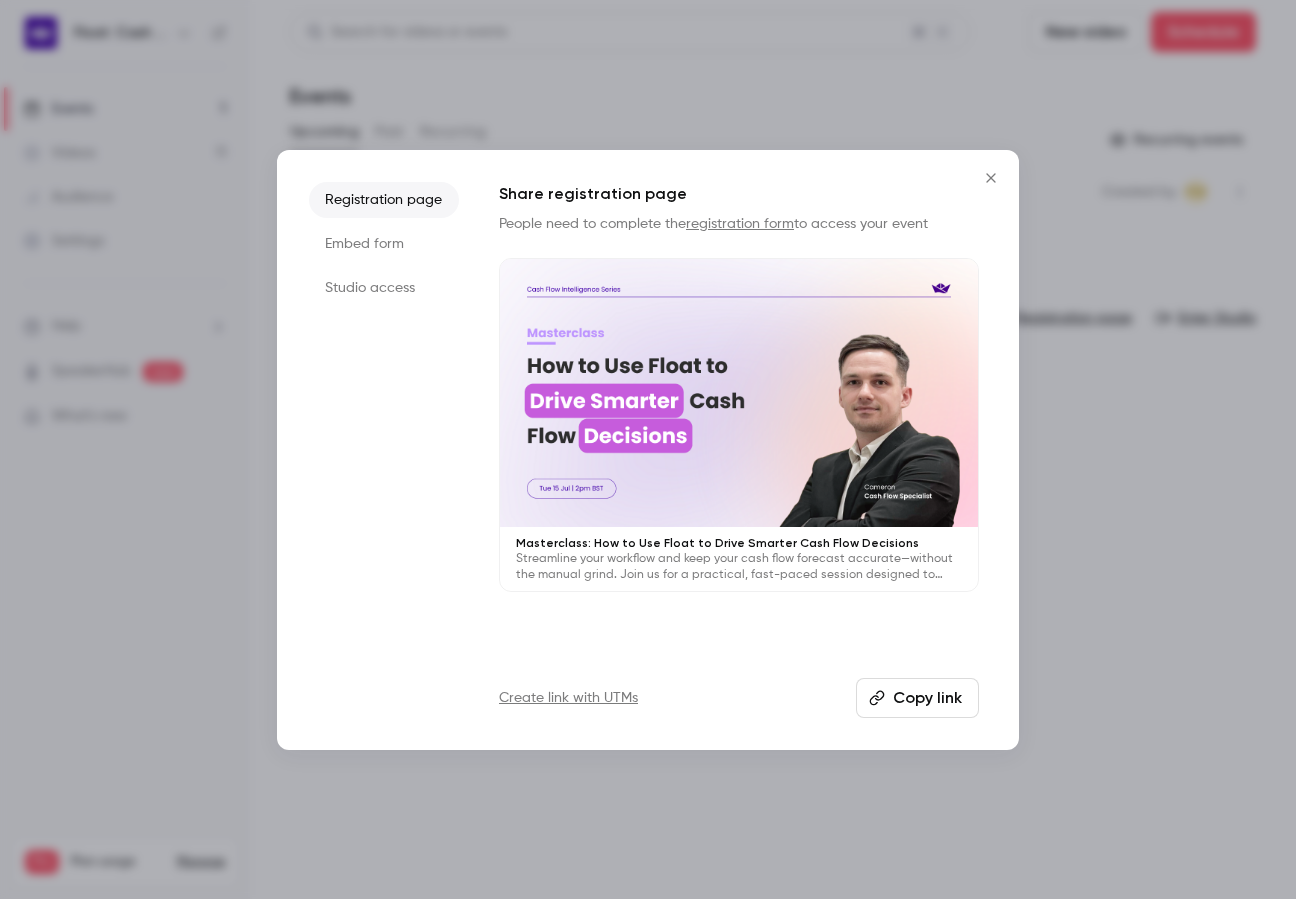 click on "Copy link" at bounding box center (917, 698) 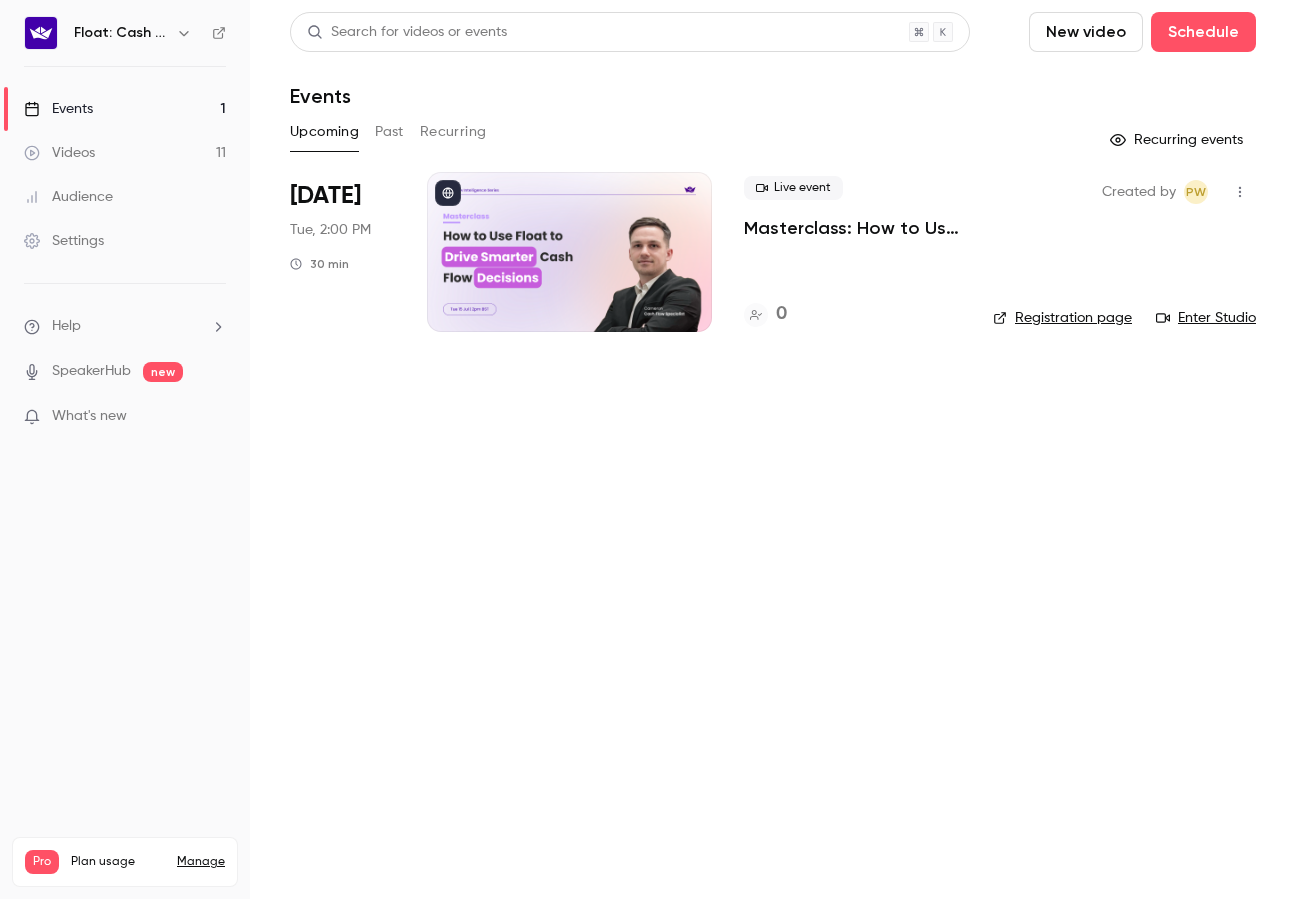 click 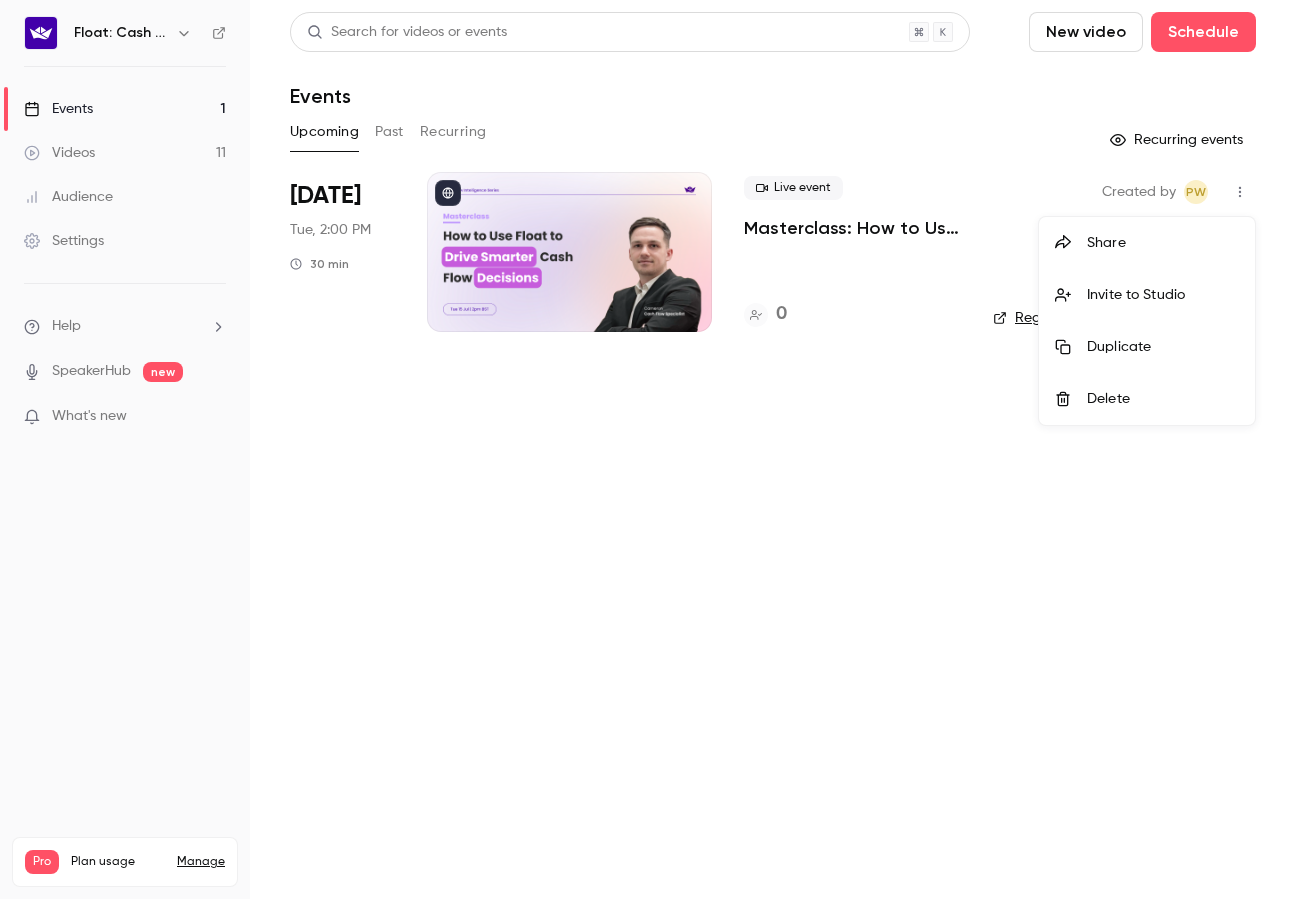 click on "Share" at bounding box center [1163, 243] 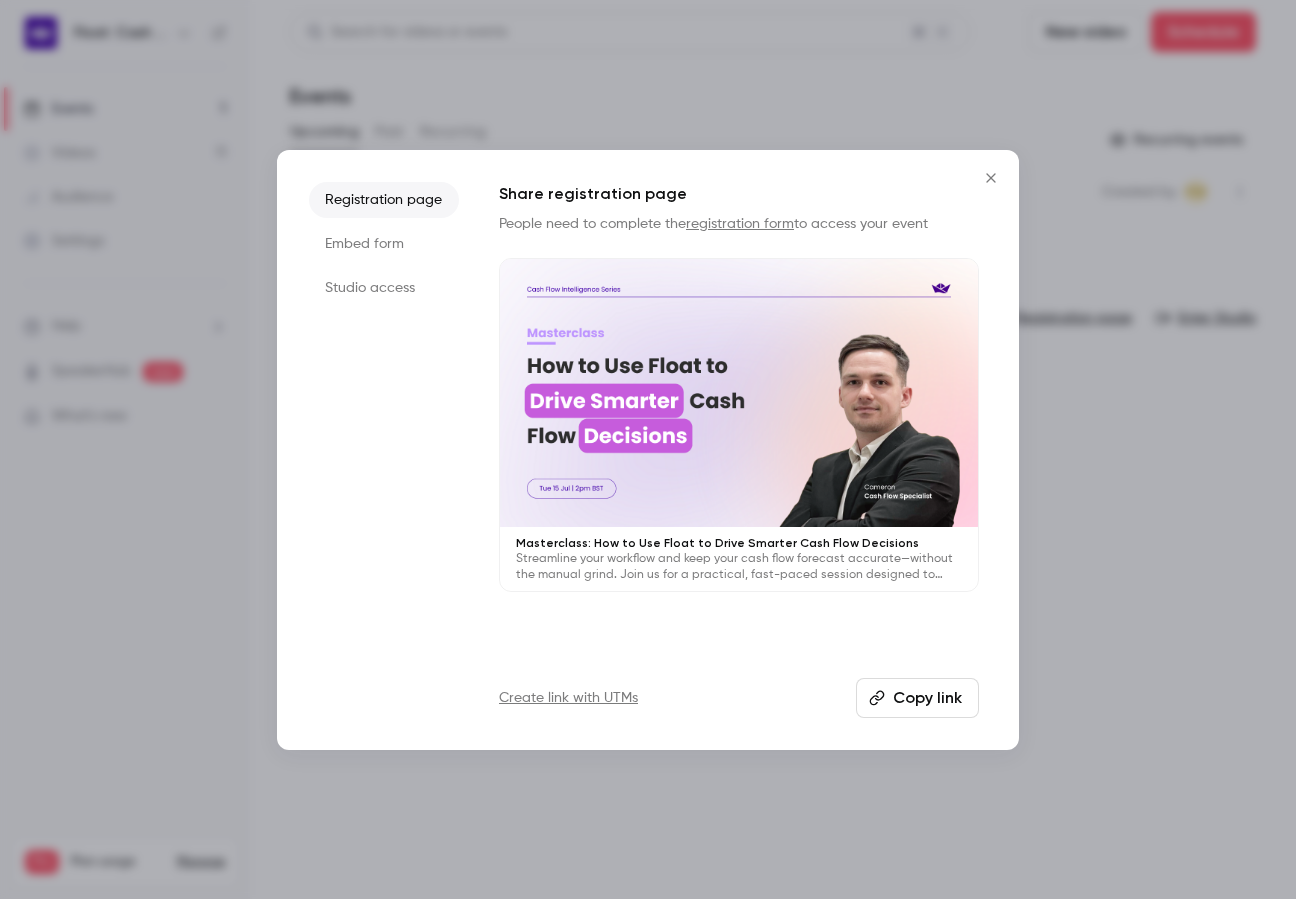 click on "Copy link" at bounding box center [917, 698] 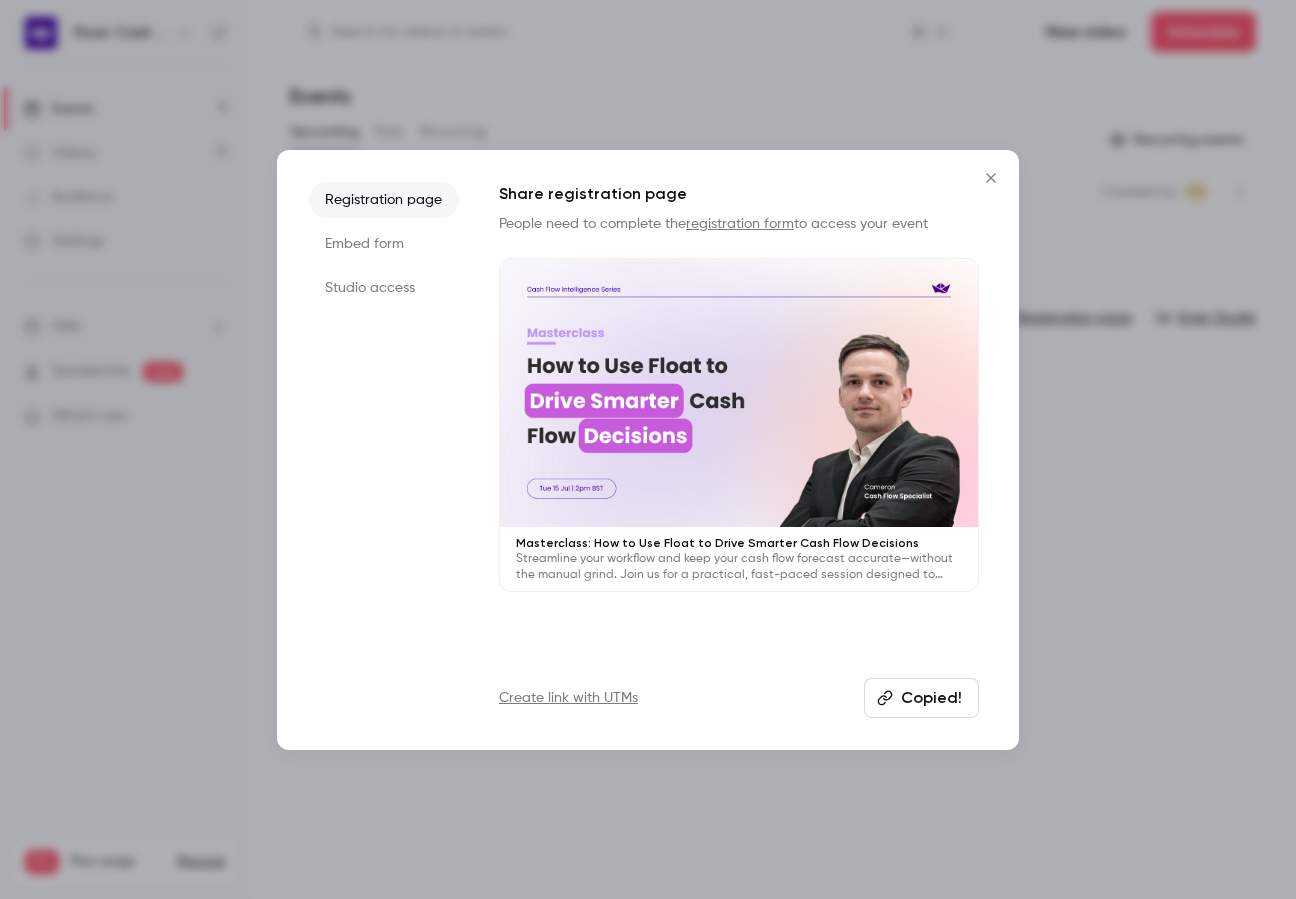 click at bounding box center (648, 449) 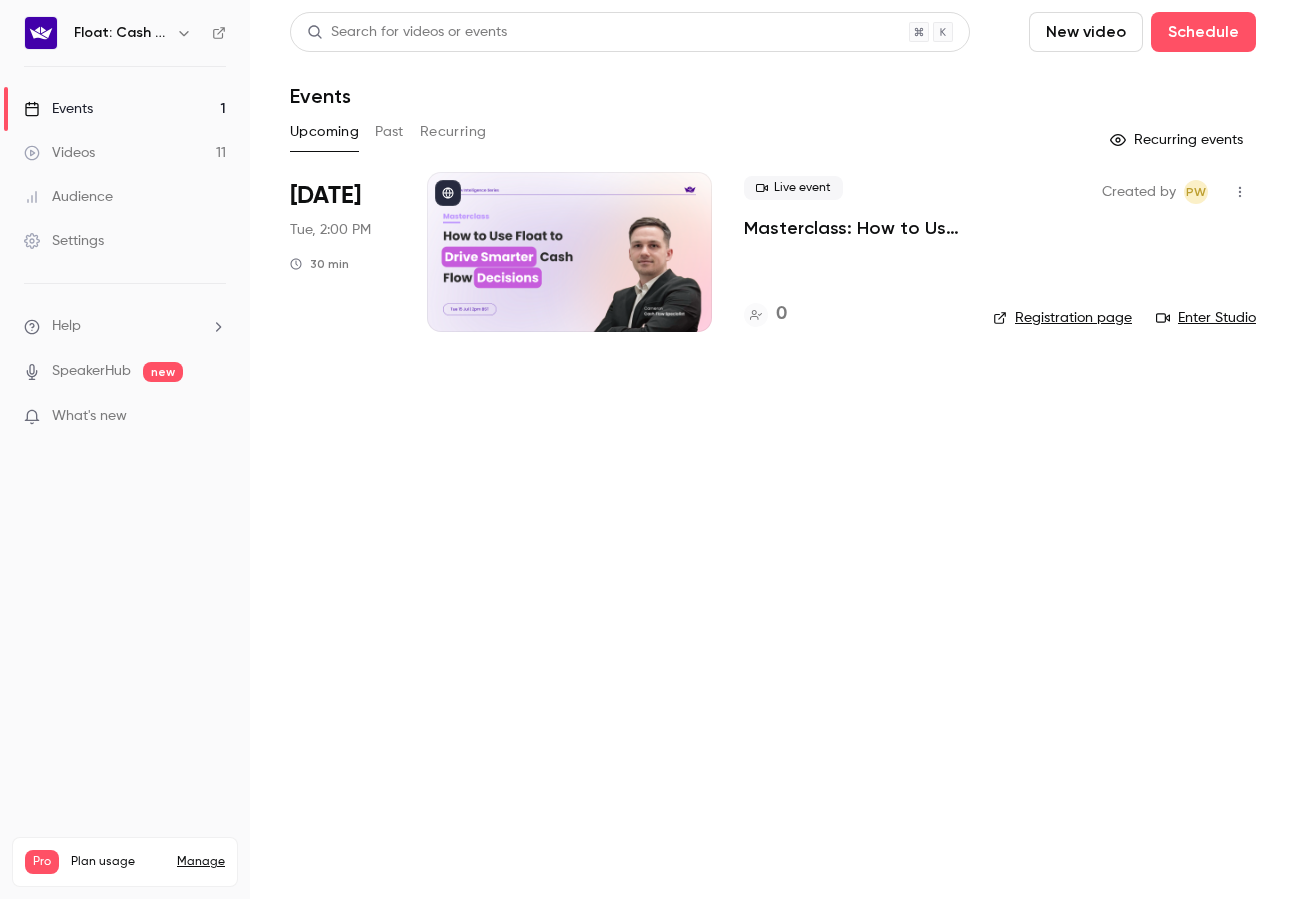 click at bounding box center [1240, 192] 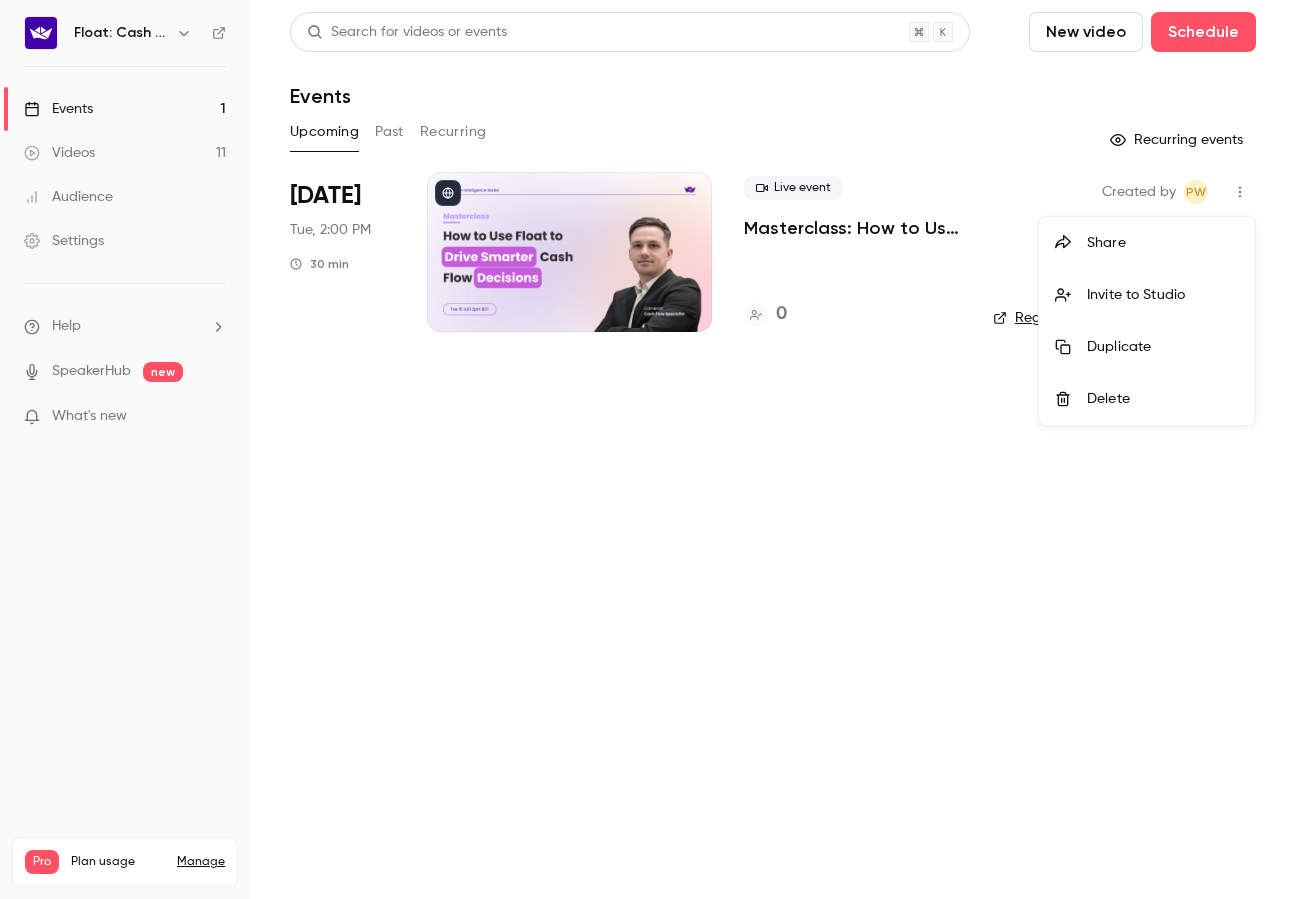 click on "Share" at bounding box center [1163, 243] 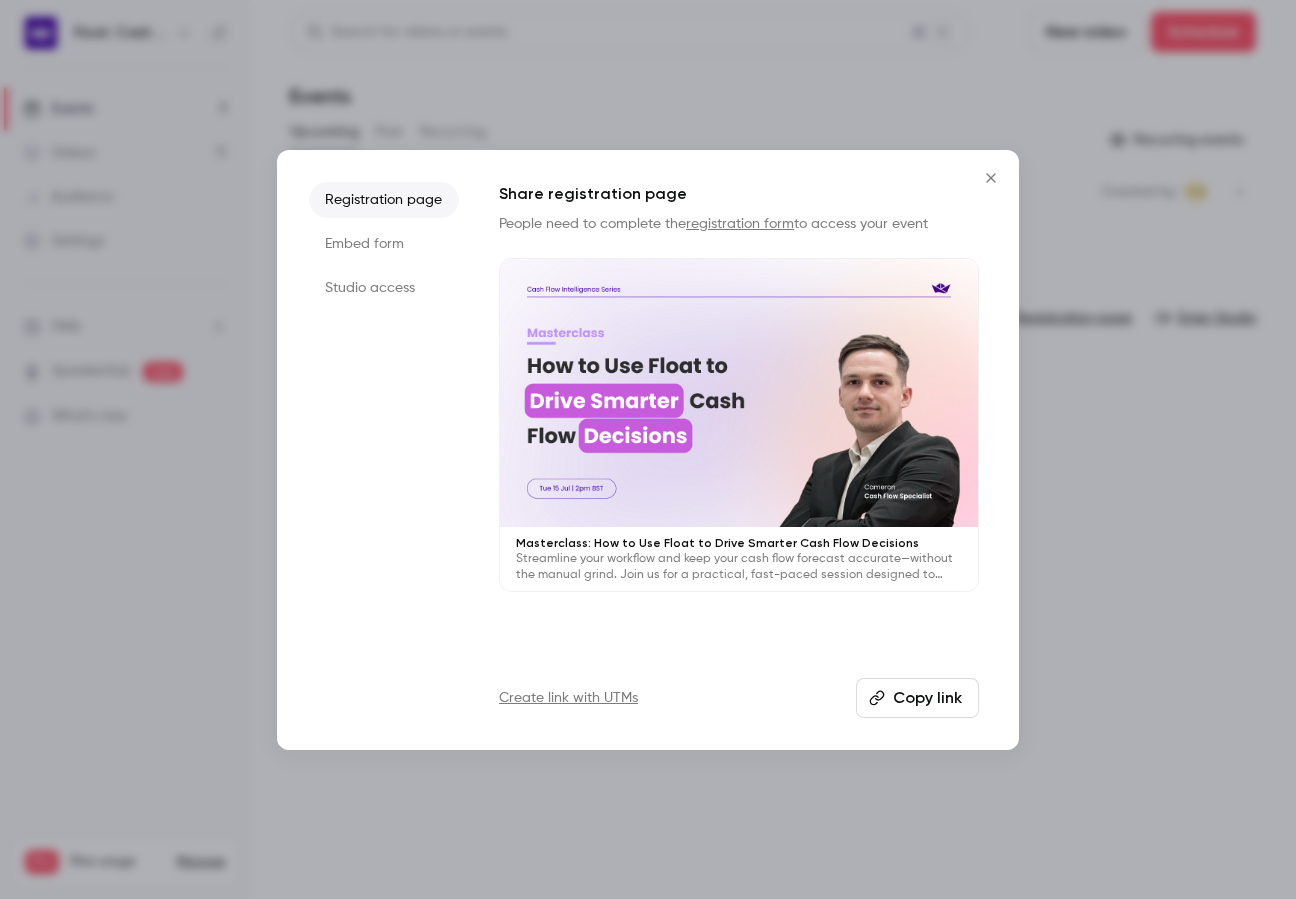 click on "Copy link" at bounding box center (917, 698) 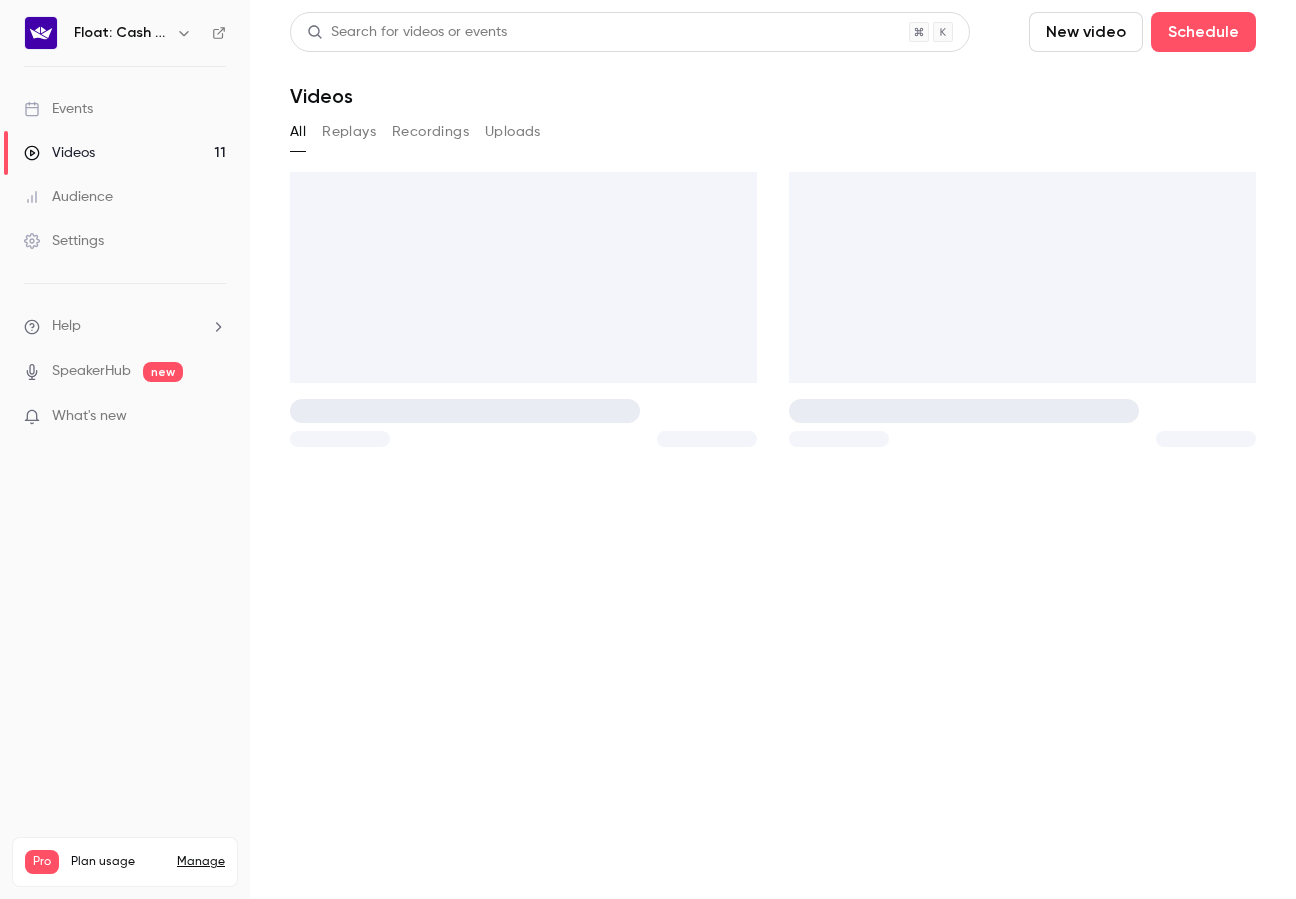scroll, scrollTop: 0, scrollLeft: 0, axis: both 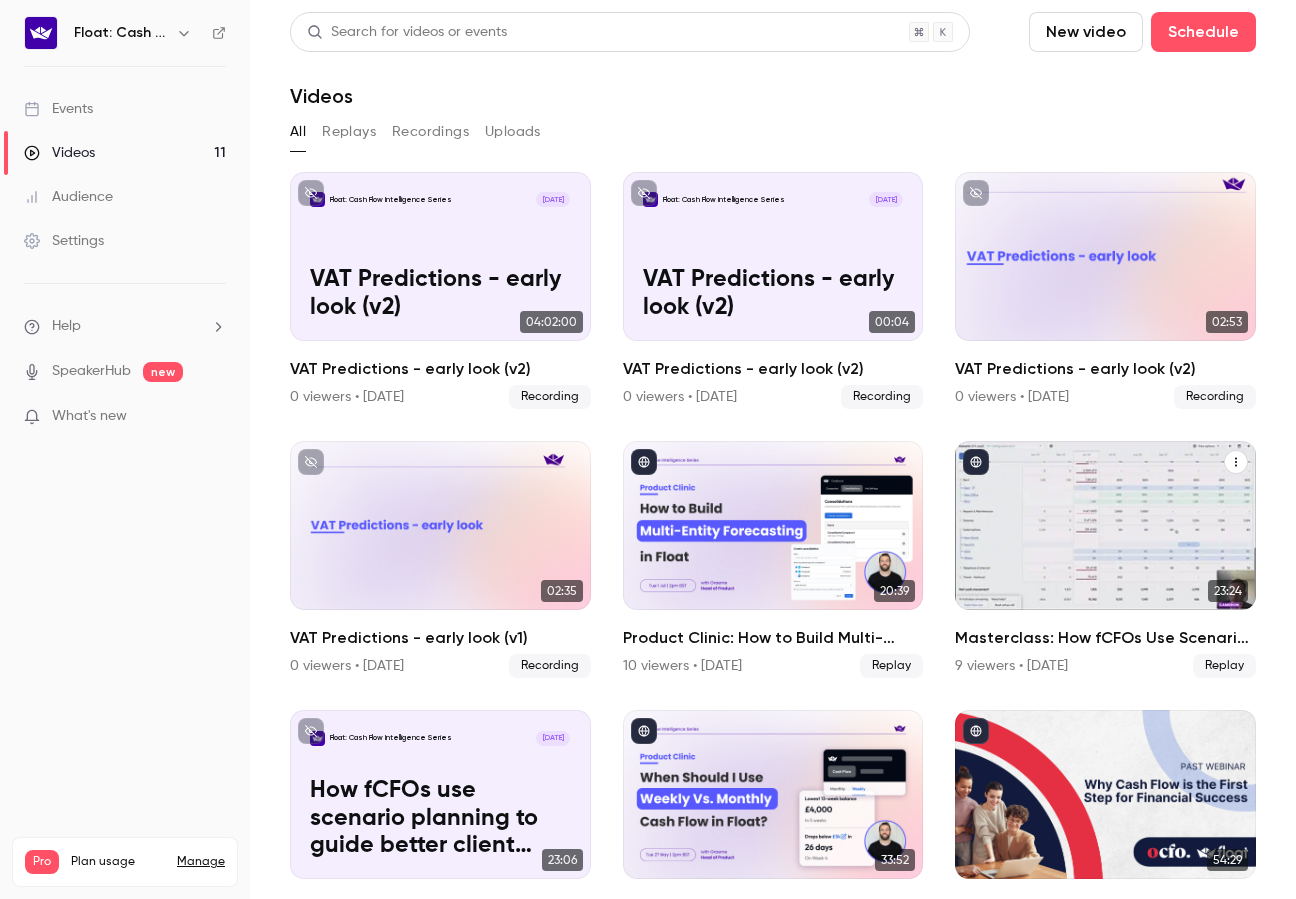 click at bounding box center [1105, 525] 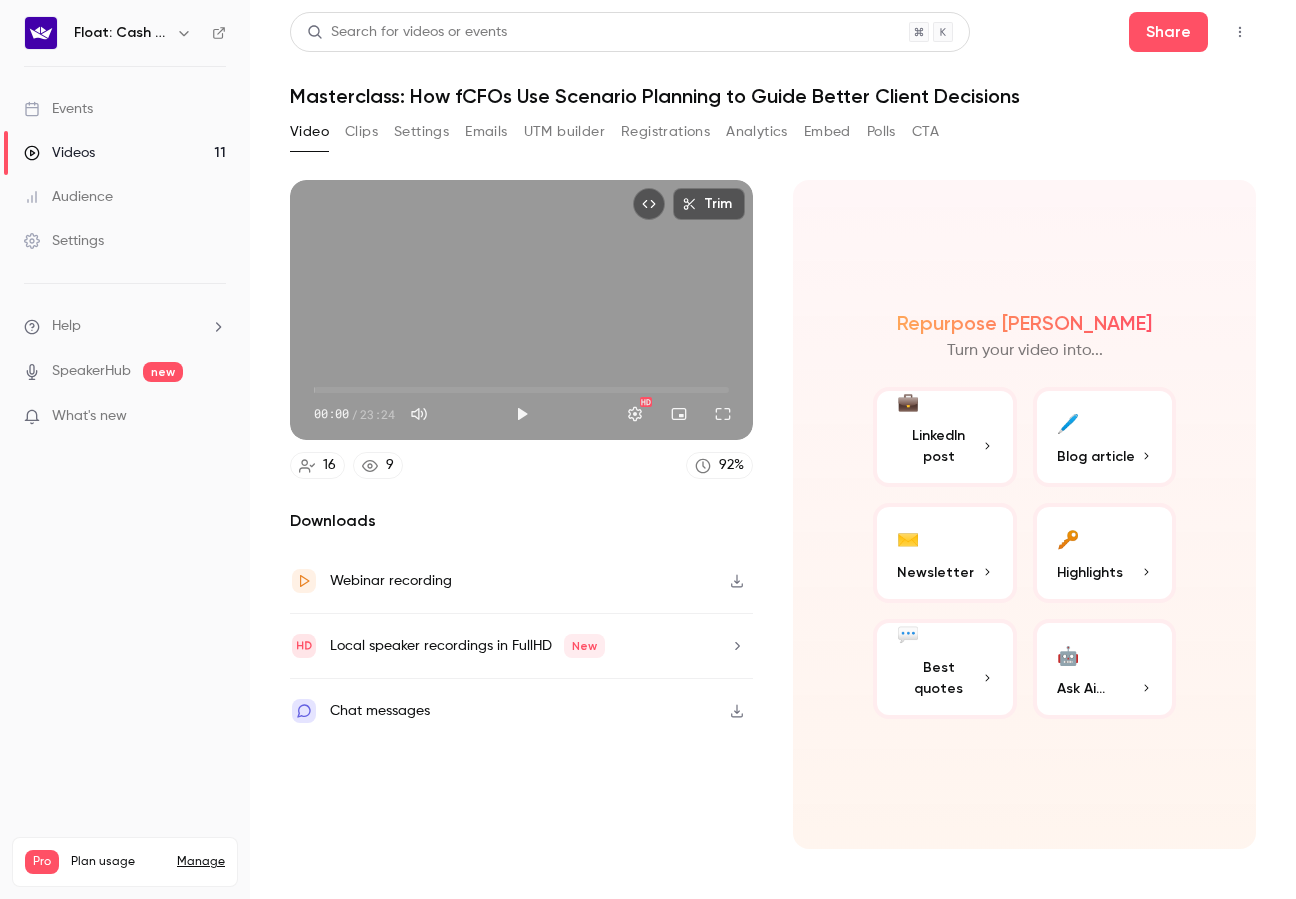 click on "Registrations" at bounding box center (665, 132) 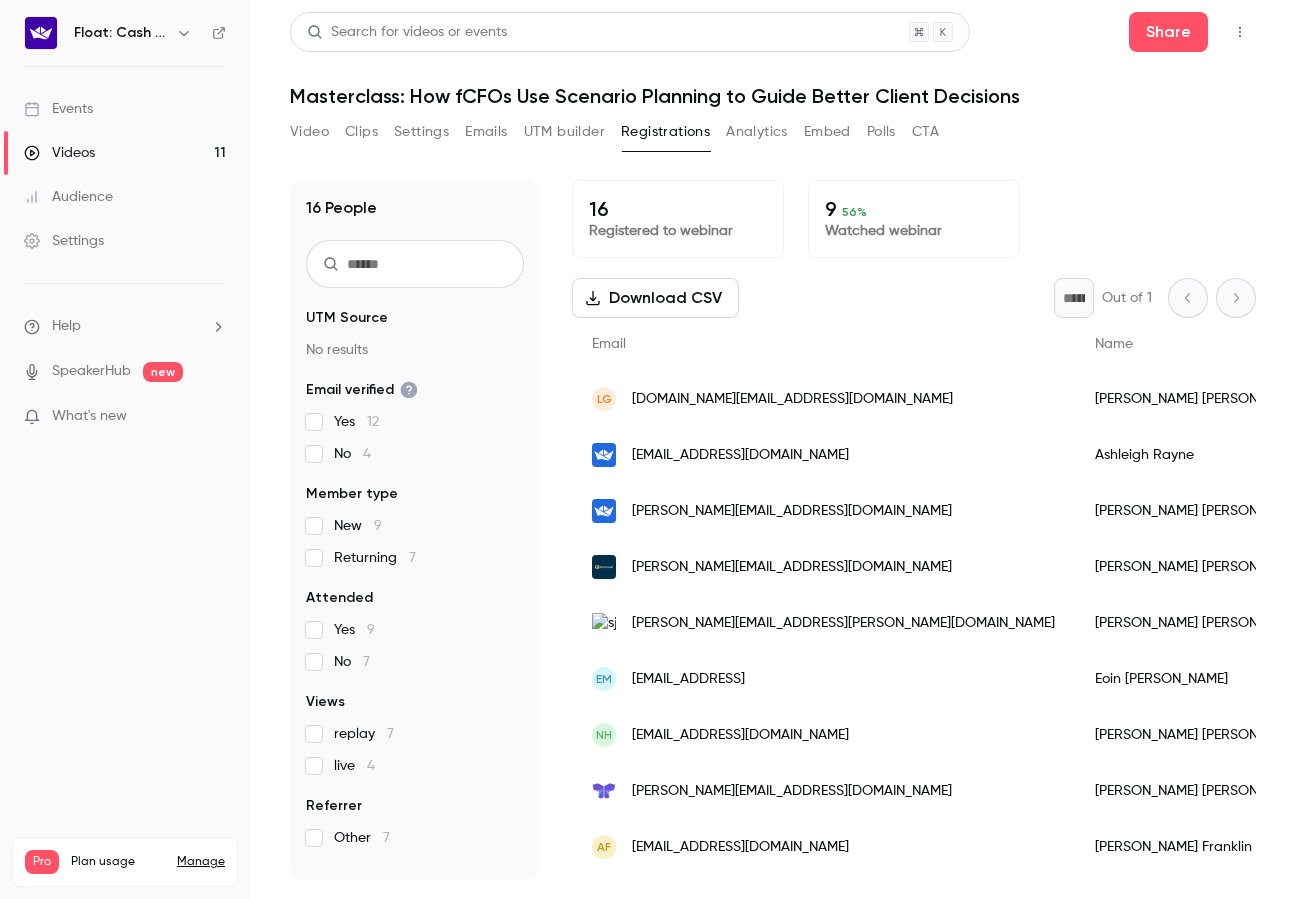 click on "Settings" at bounding box center [421, 132] 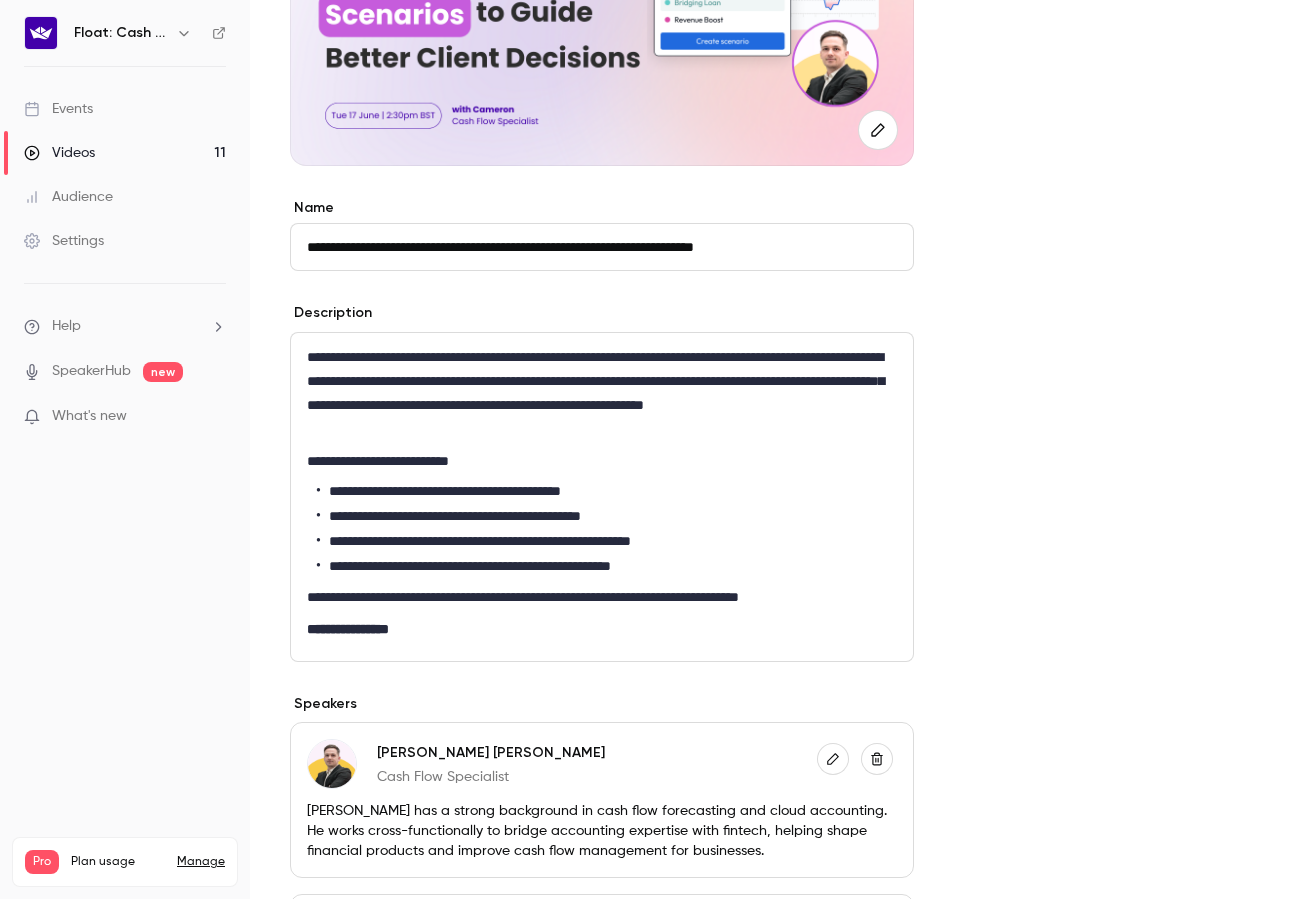 scroll, scrollTop: 391, scrollLeft: 0, axis: vertical 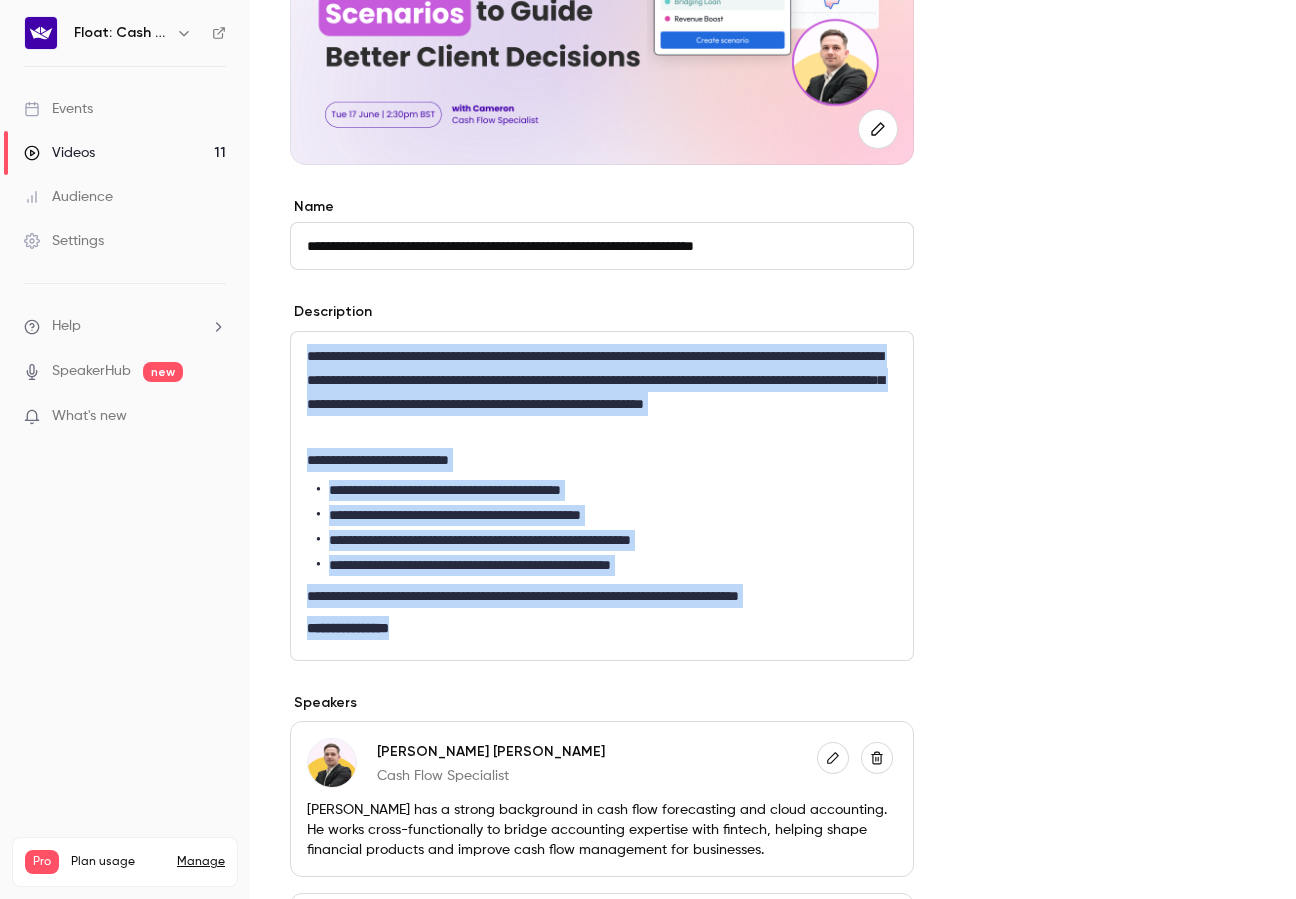 drag, startPoint x: 445, startPoint y: 638, endPoint x: 249, endPoint y: 320, distance: 373.55054 